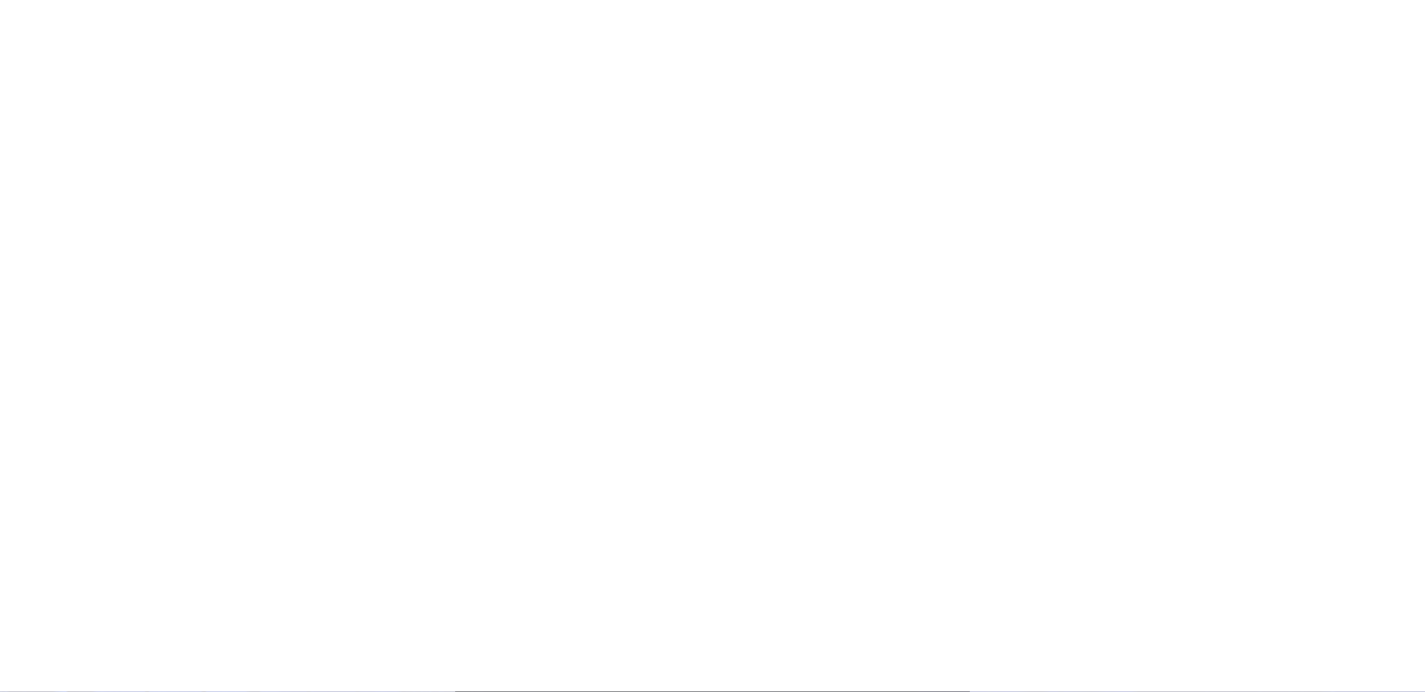 scroll, scrollTop: 0, scrollLeft: 0, axis: both 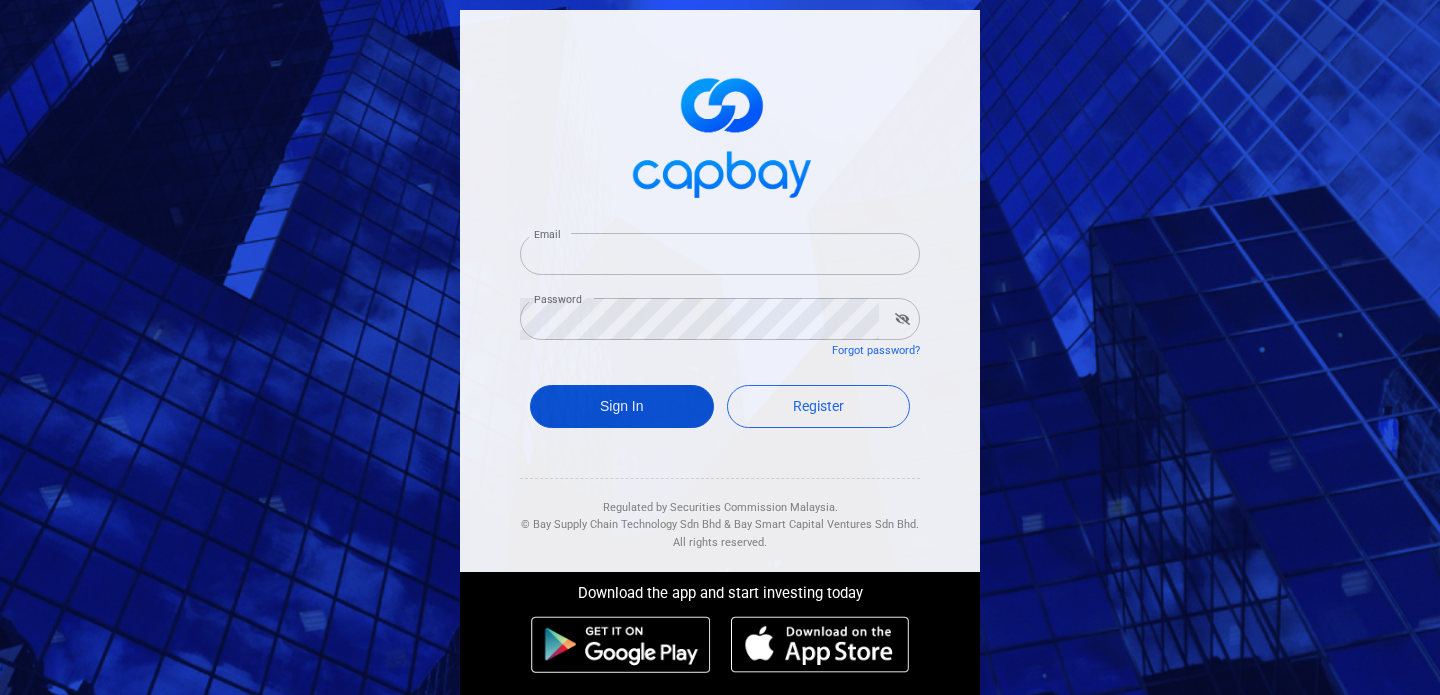 type on "[EMAIL]" 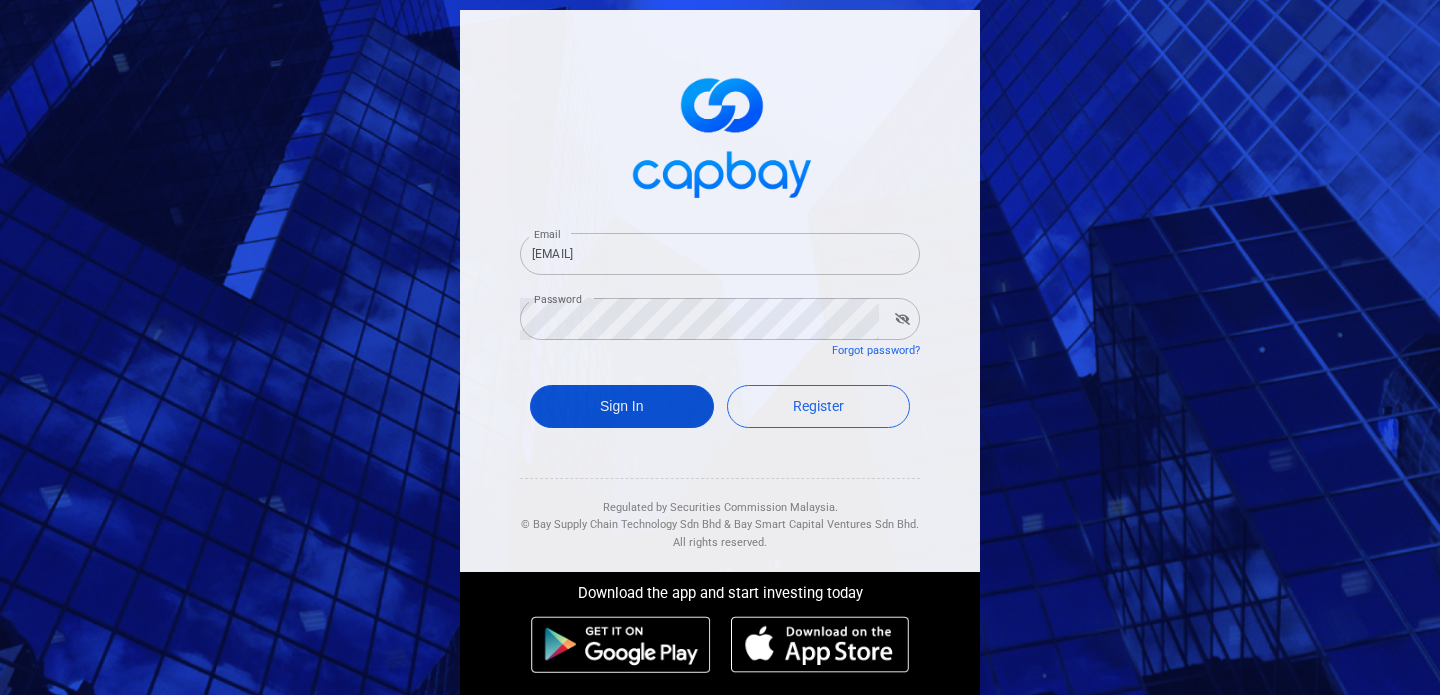 click on "Sign In" at bounding box center [622, 406] 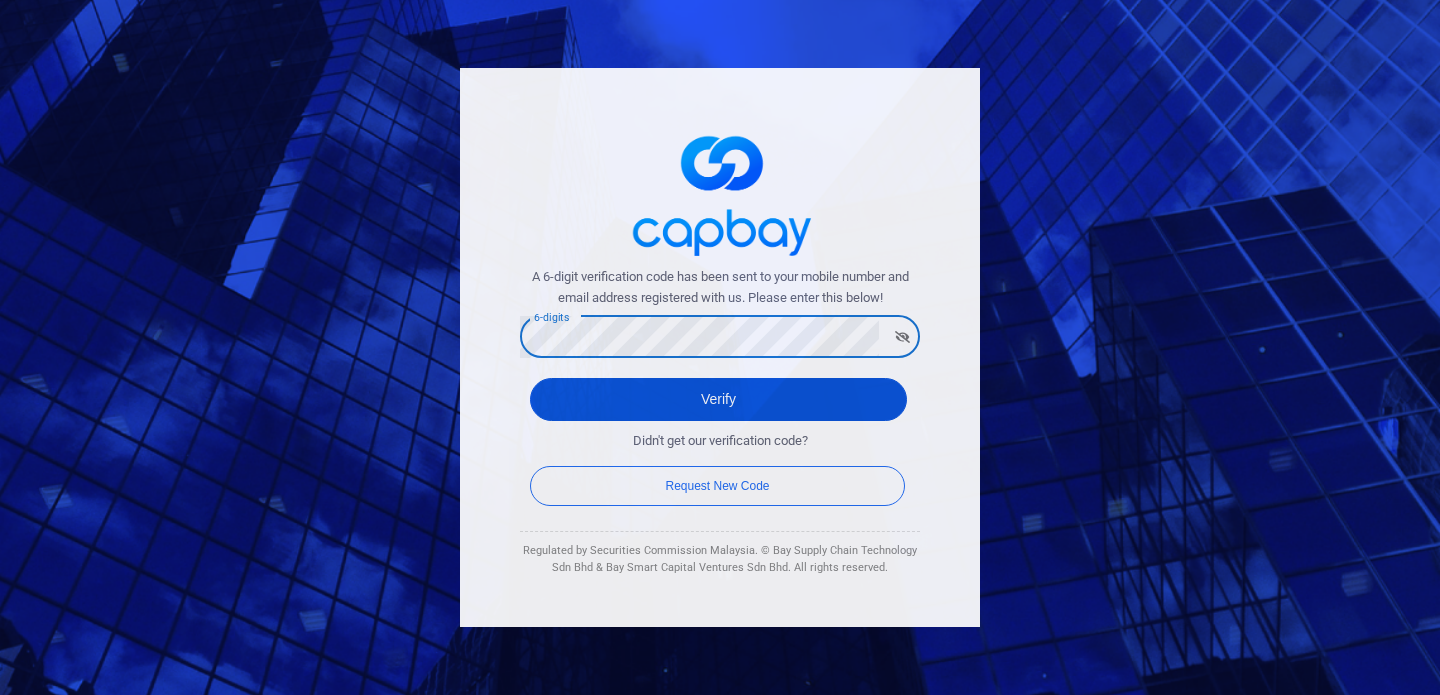 click on "Verify" at bounding box center (718, 399) 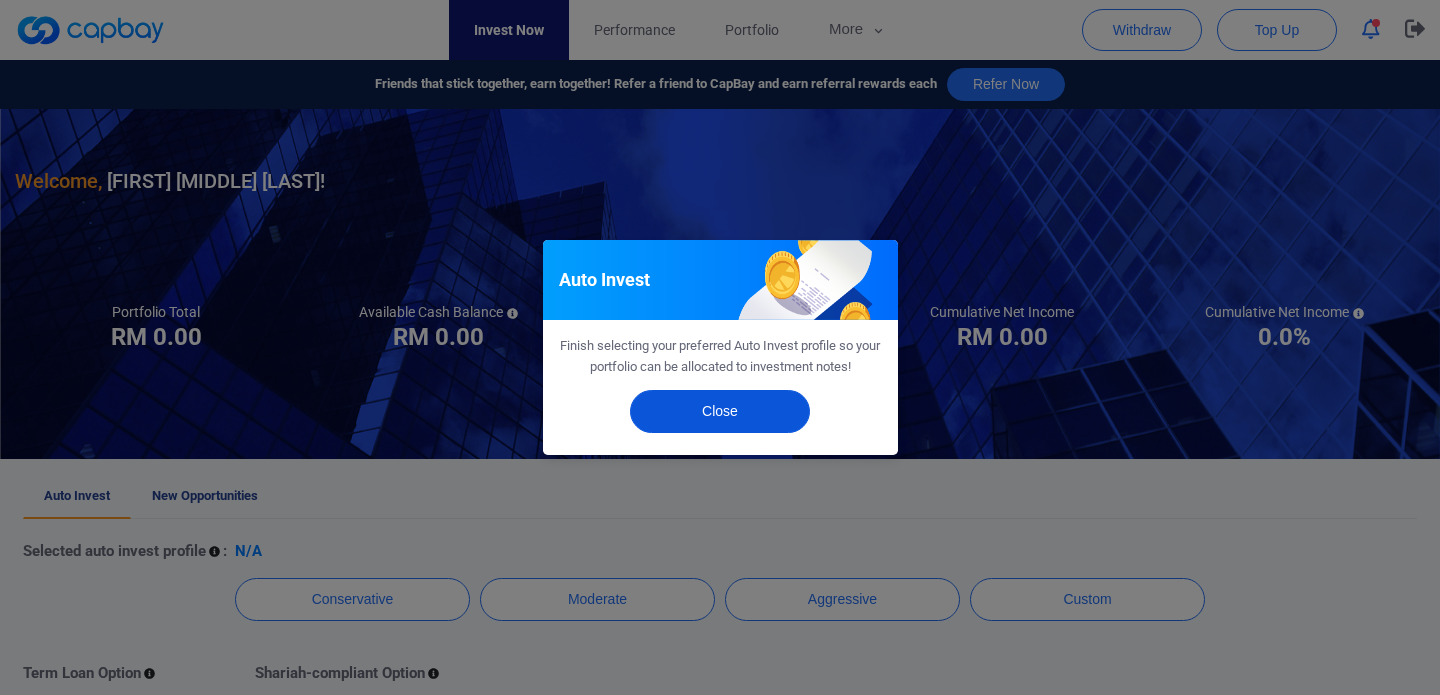 click on "Close" at bounding box center (720, 411) 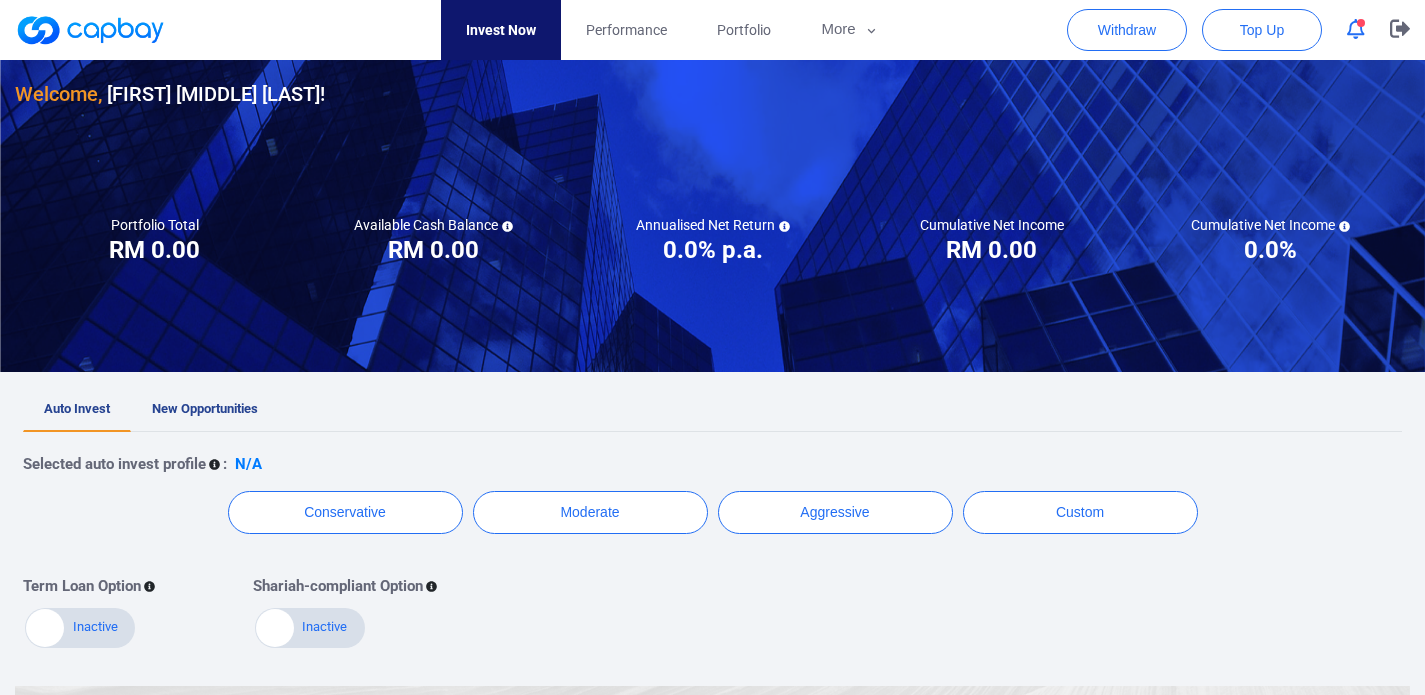 scroll, scrollTop: 0, scrollLeft: 0, axis: both 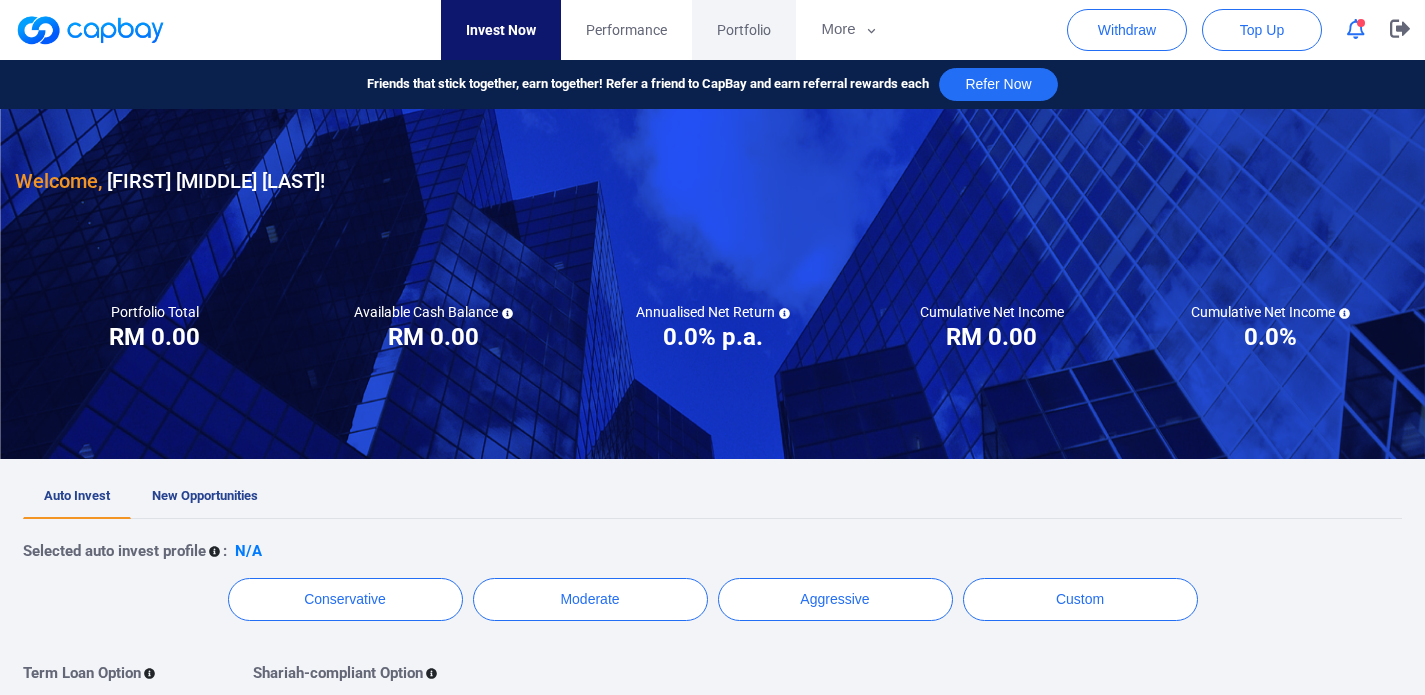 click on "Portfolio" at bounding box center [744, 30] 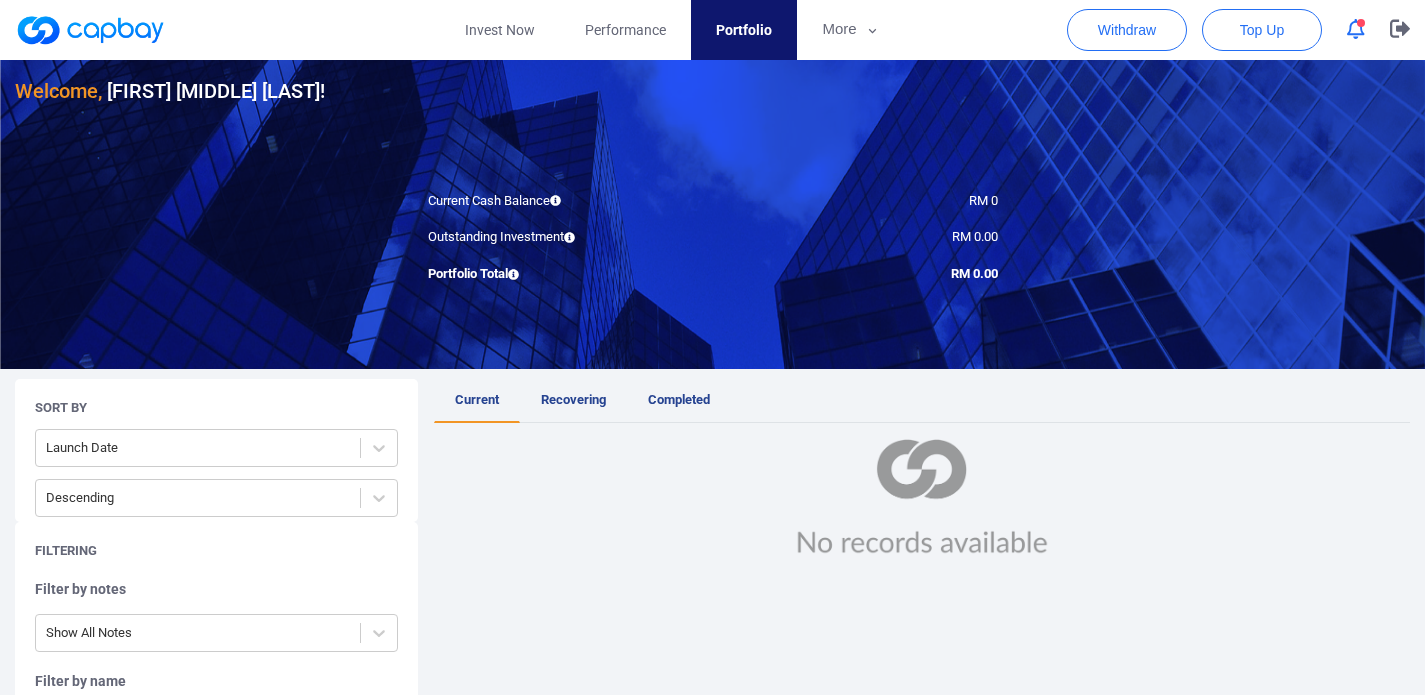 scroll, scrollTop: 0, scrollLeft: 0, axis: both 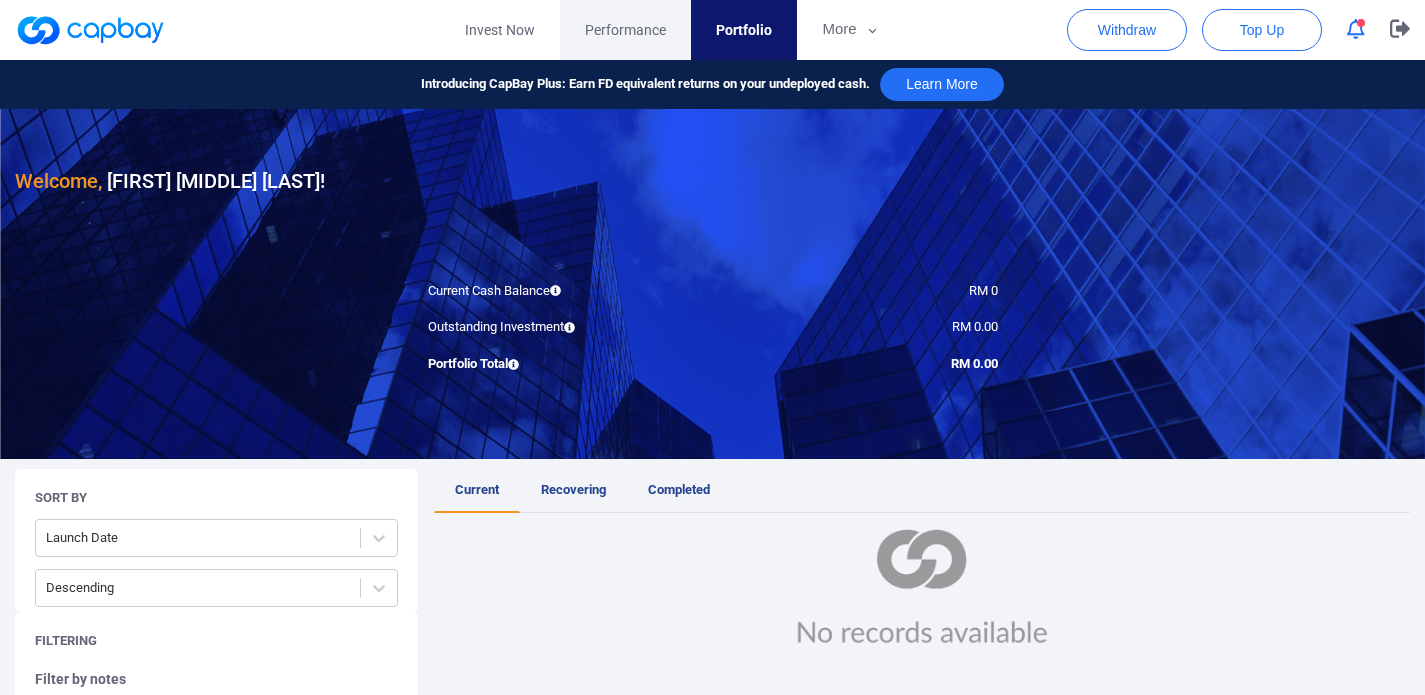 click on "Performance" at bounding box center [625, 30] 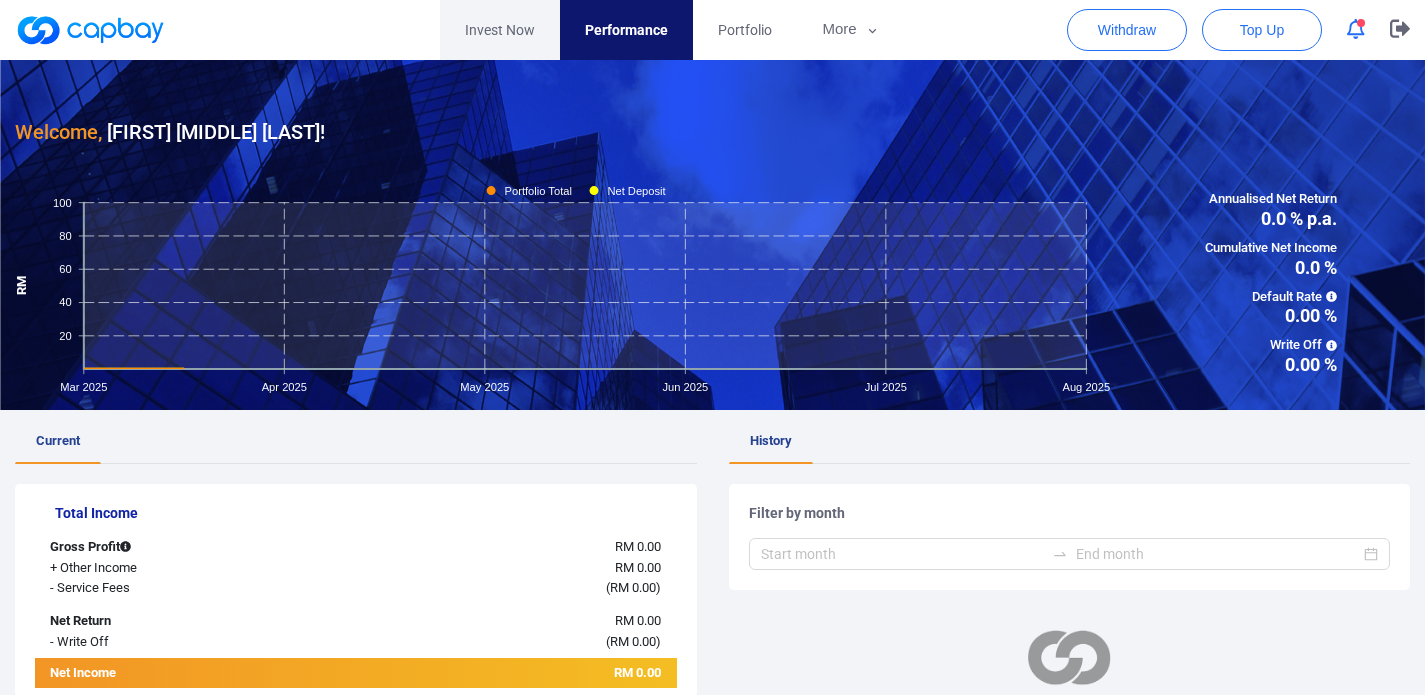click on "Invest Now" at bounding box center (500, 30) 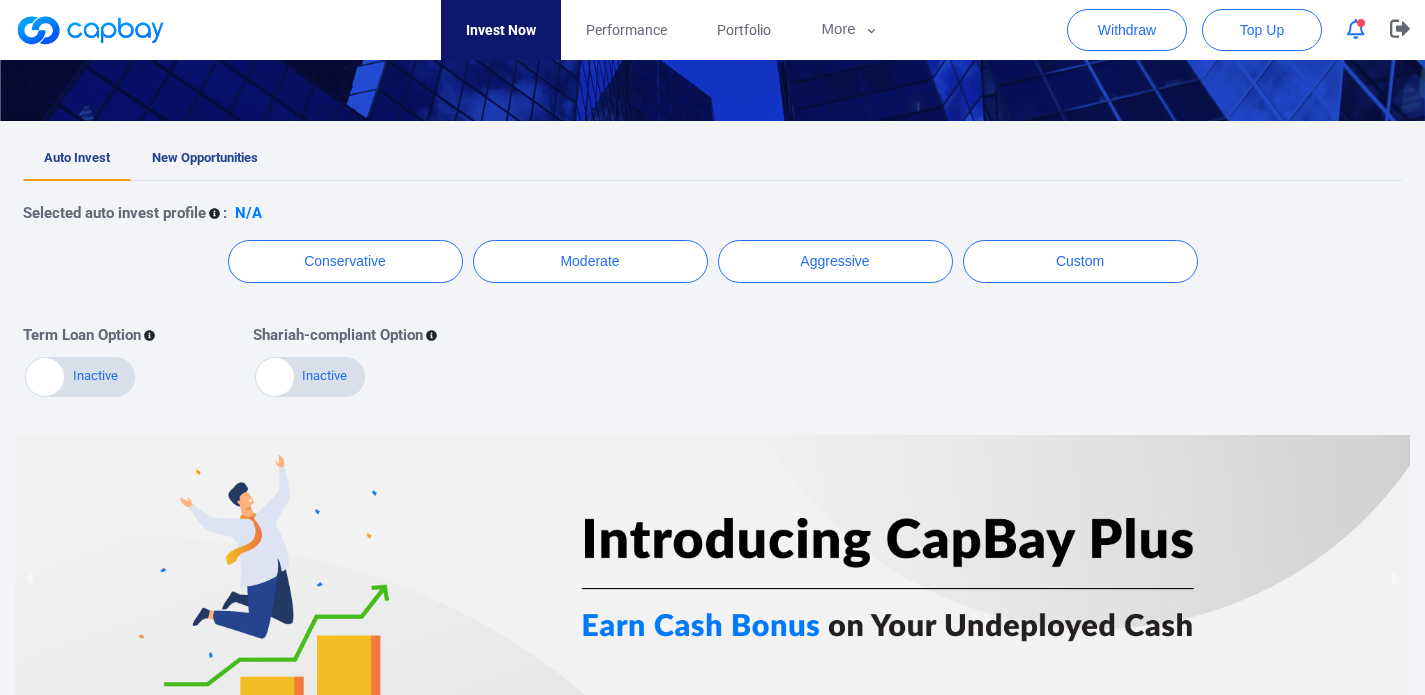 scroll, scrollTop: 167, scrollLeft: 0, axis: vertical 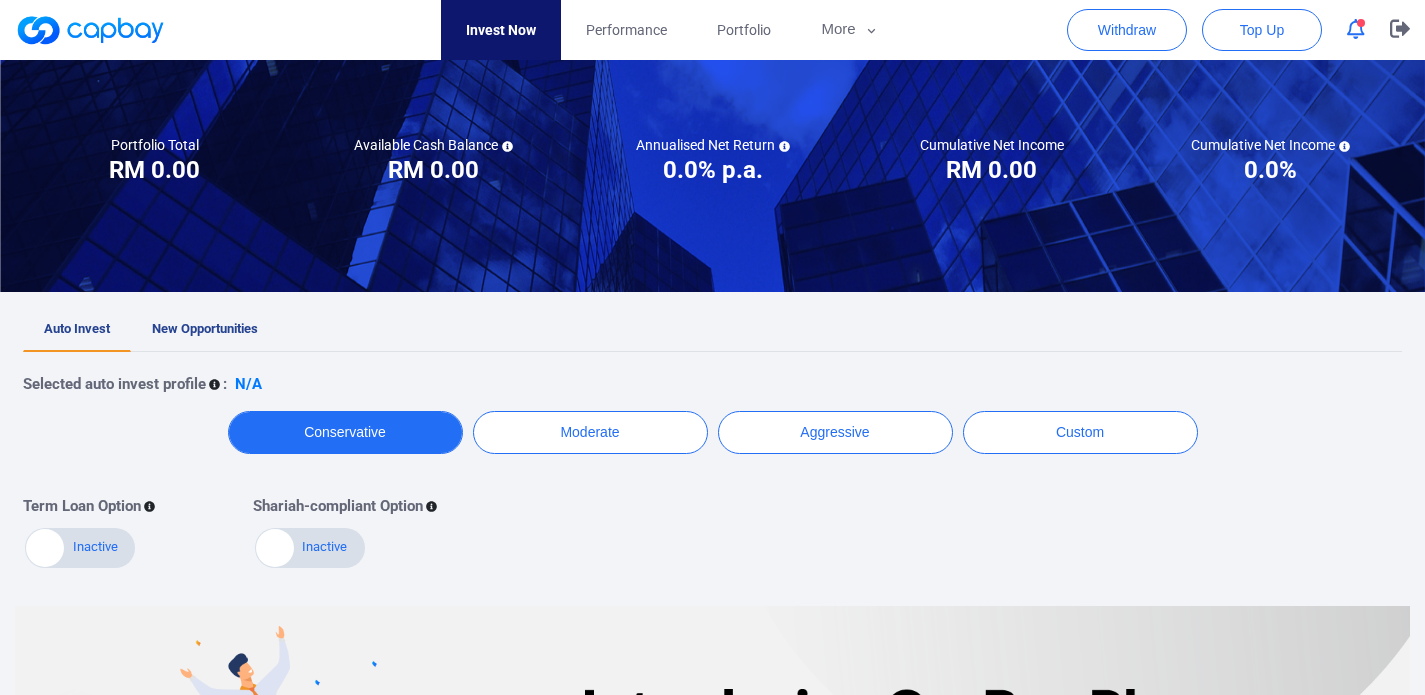 click on "Conservative" at bounding box center [345, 432] 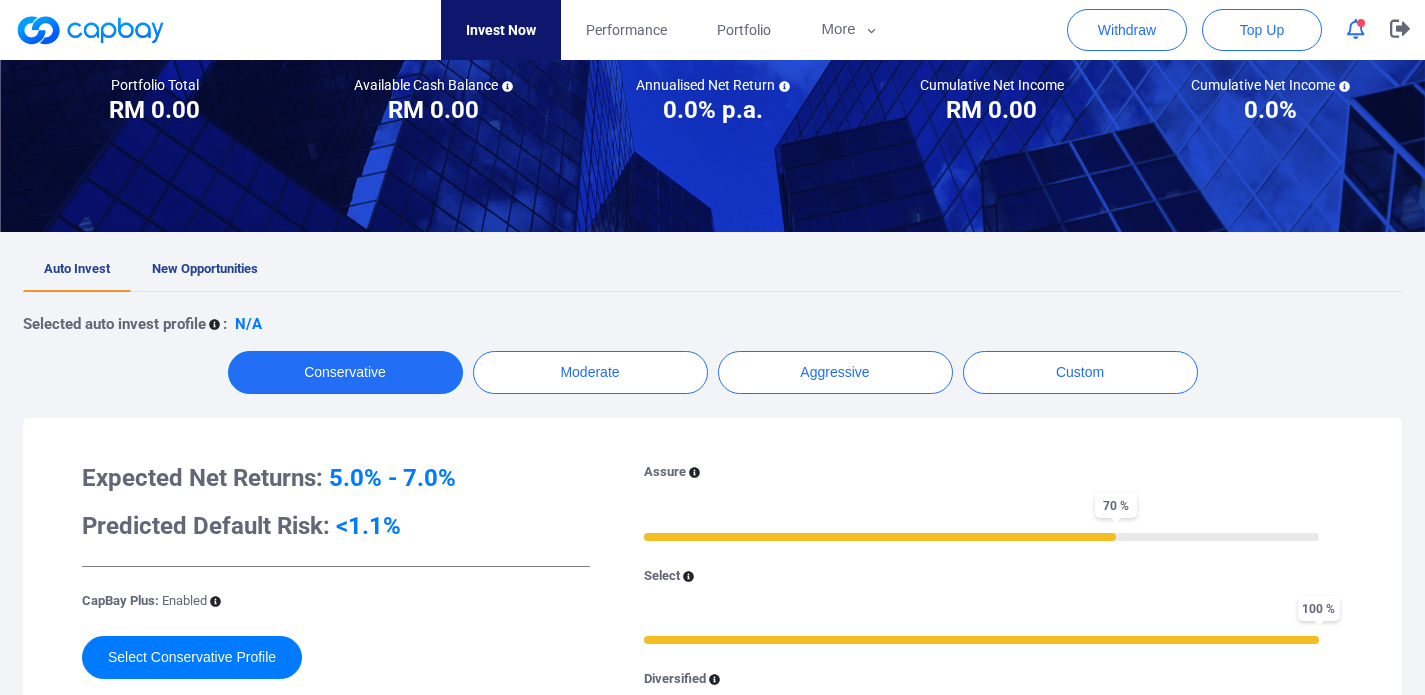 scroll, scrollTop: 220, scrollLeft: 0, axis: vertical 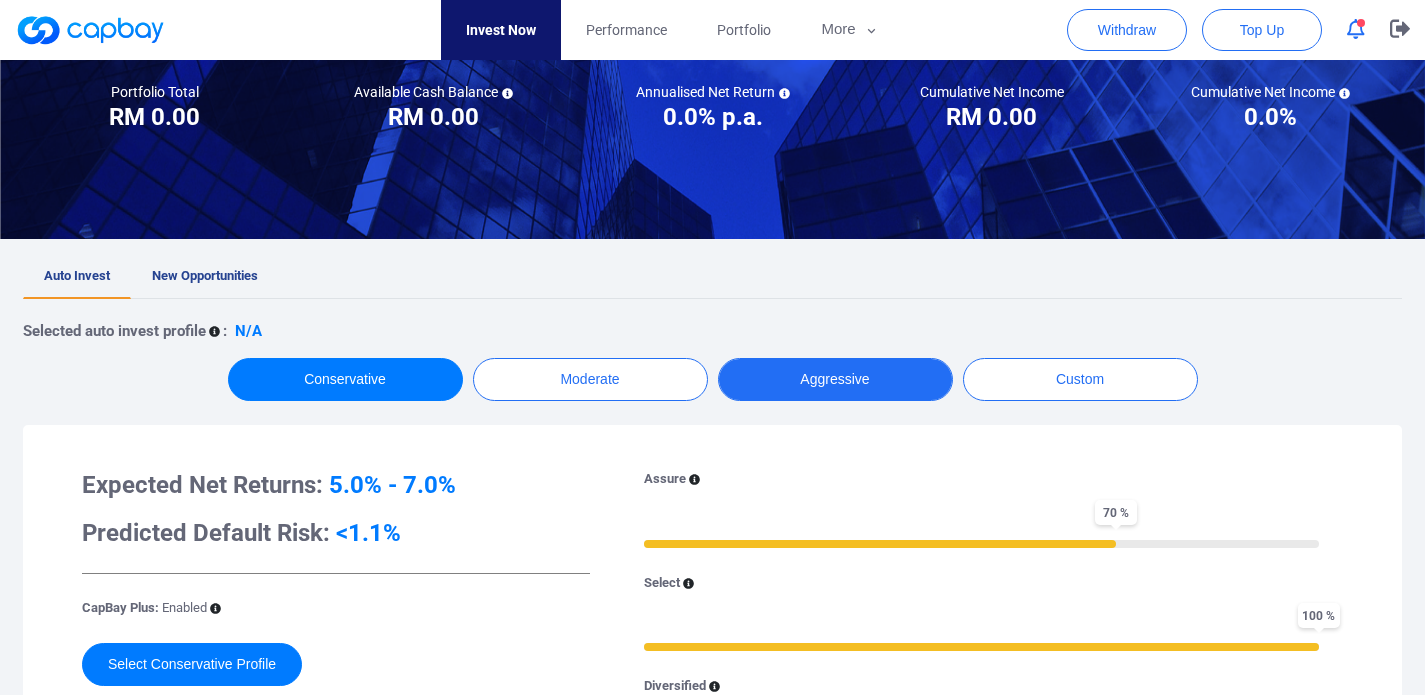 click on "Aggressive" at bounding box center [835, 379] 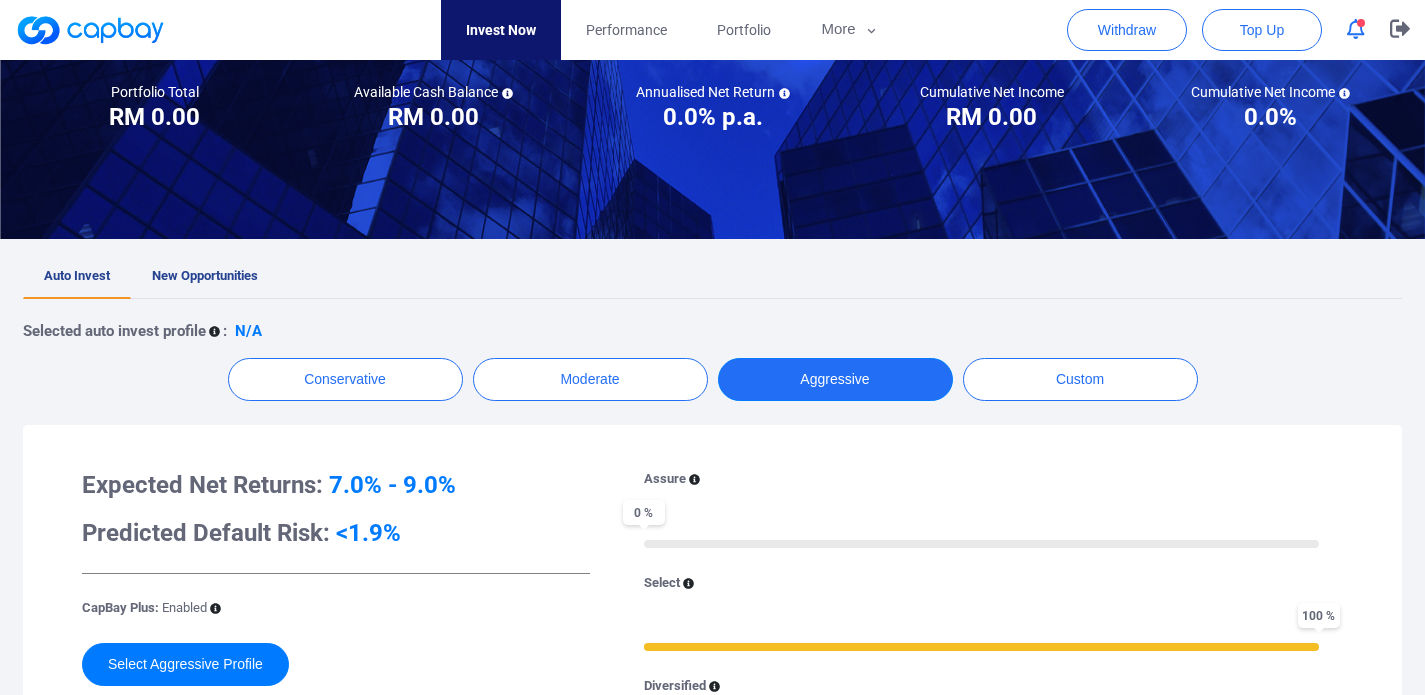 scroll, scrollTop: 283, scrollLeft: 0, axis: vertical 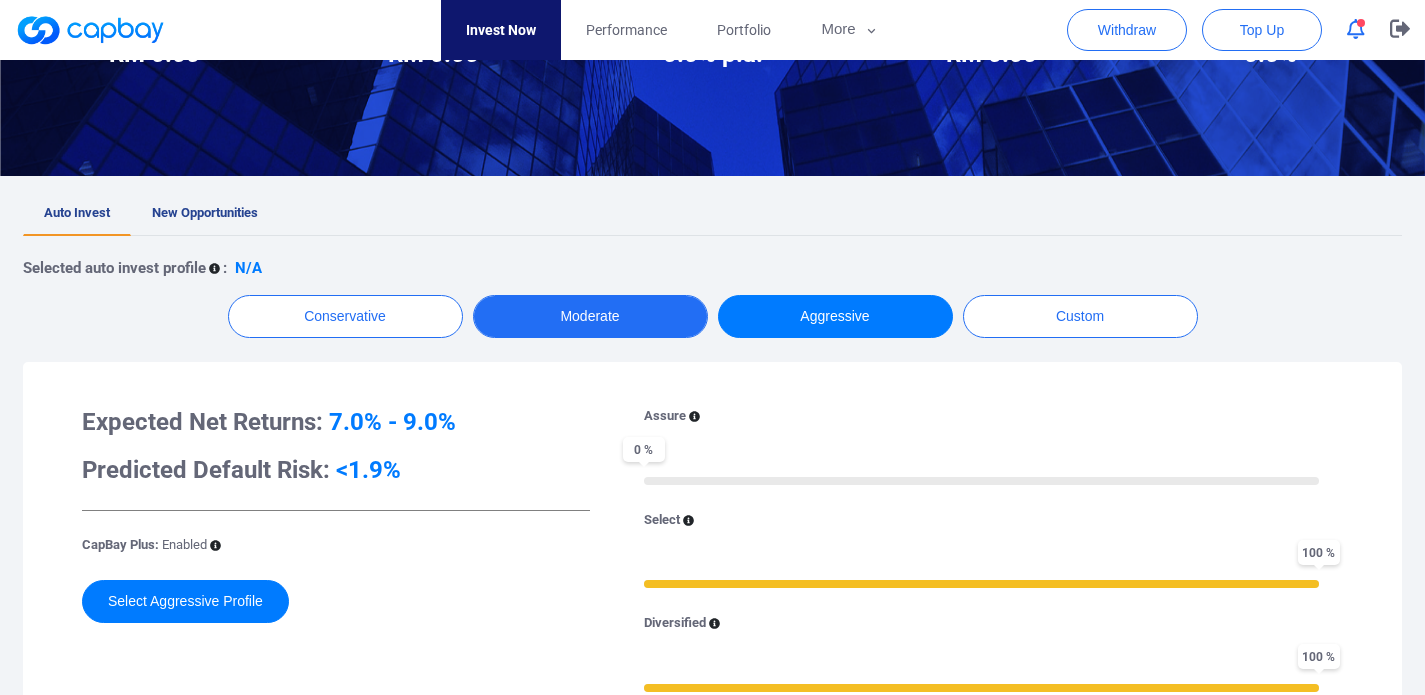 click on "Moderate" at bounding box center [590, 316] 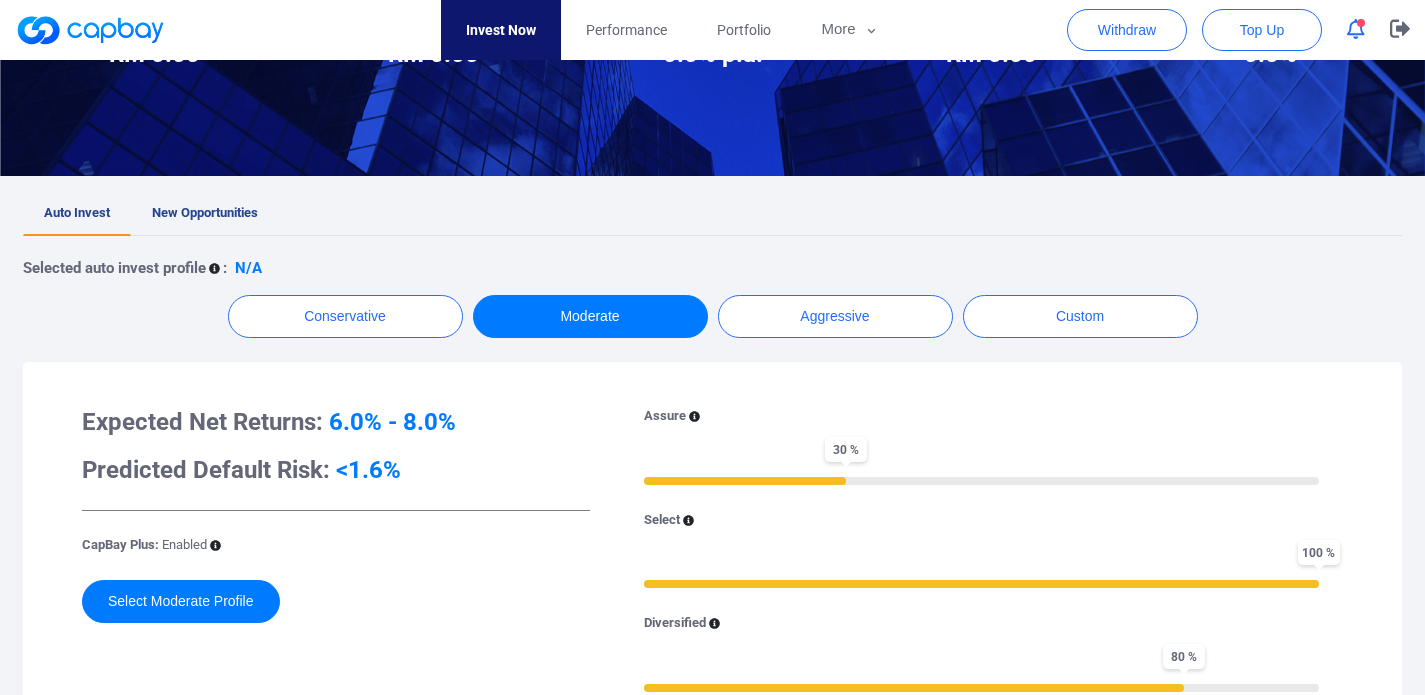click on "Conservative Moderate Aggressive Custom" at bounding box center [712, 316] 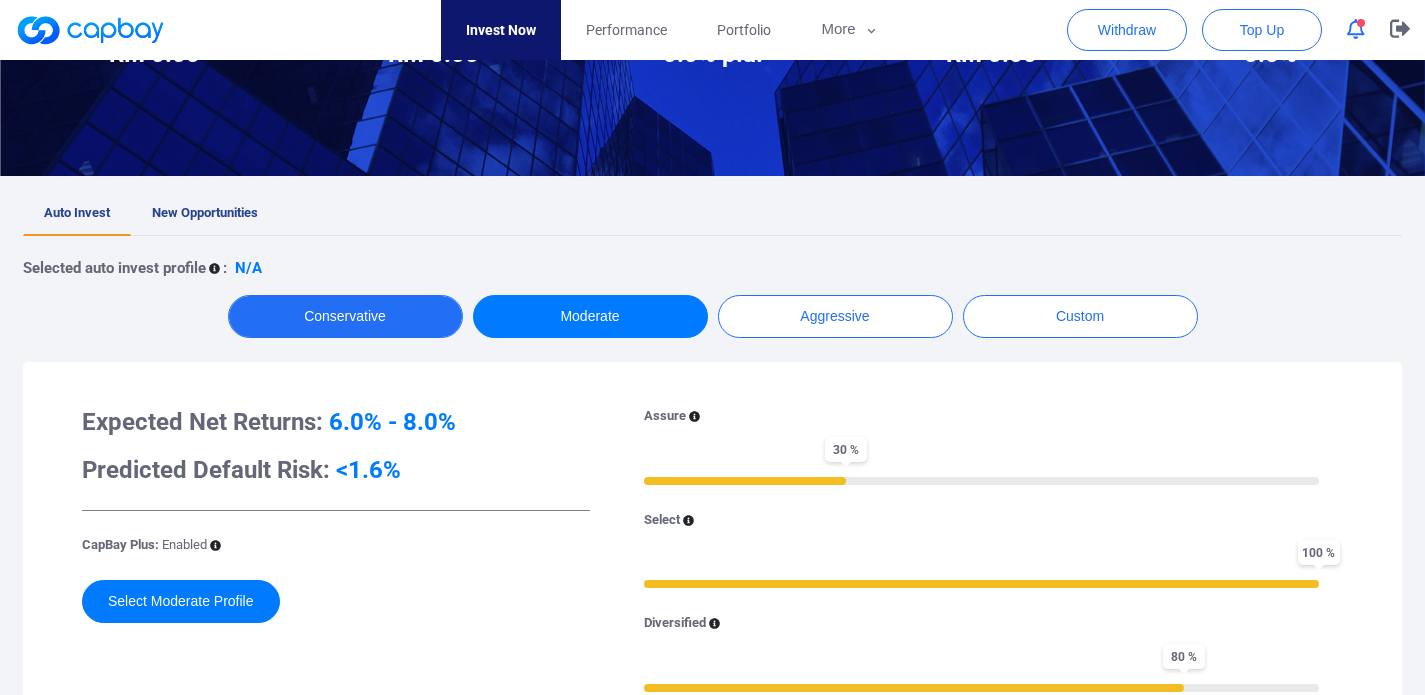 click on "Conservative" at bounding box center (345, 316) 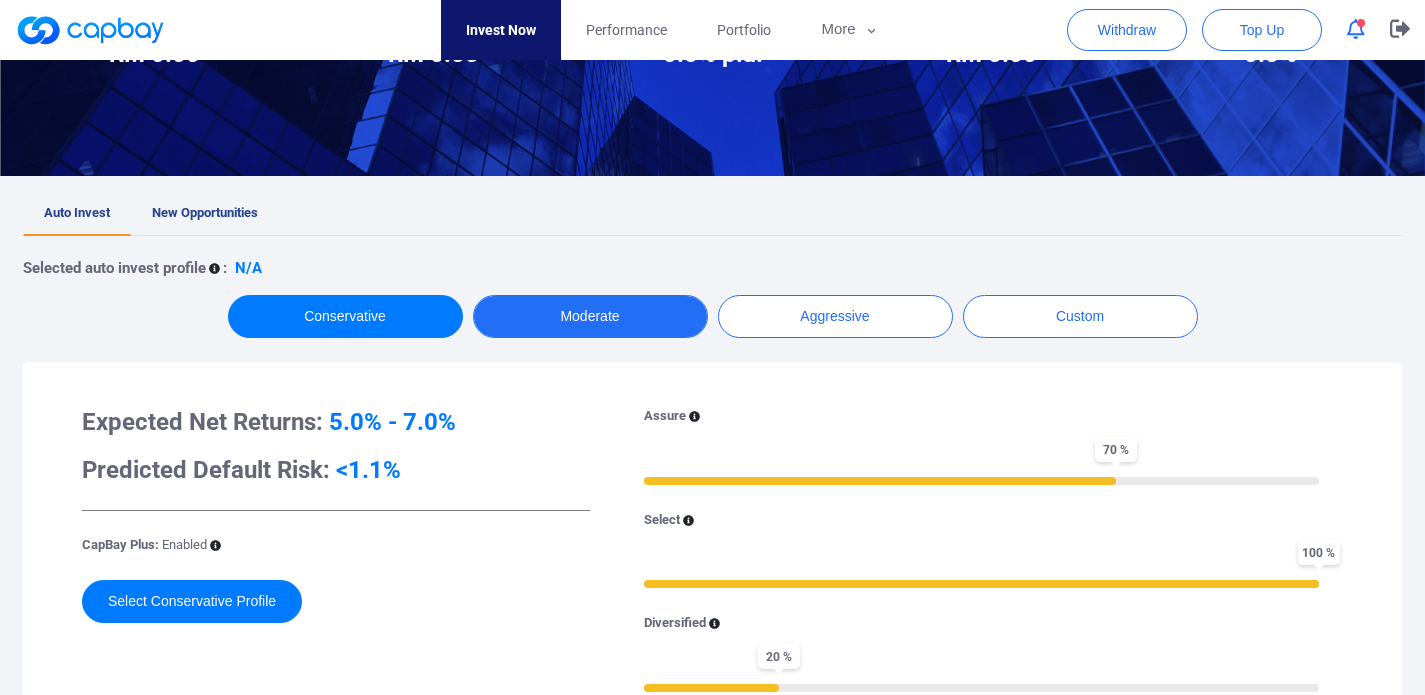 click on "Moderate" at bounding box center [590, 316] 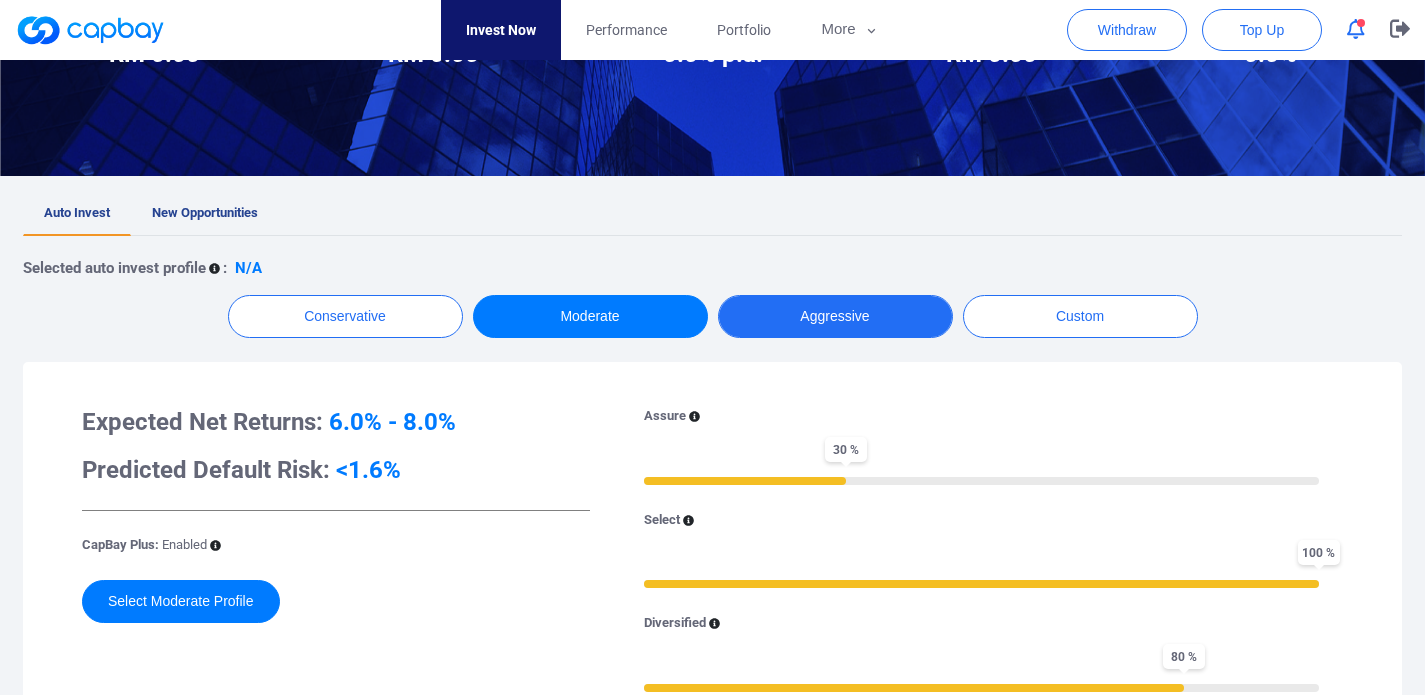click on "Aggressive" at bounding box center (835, 316) 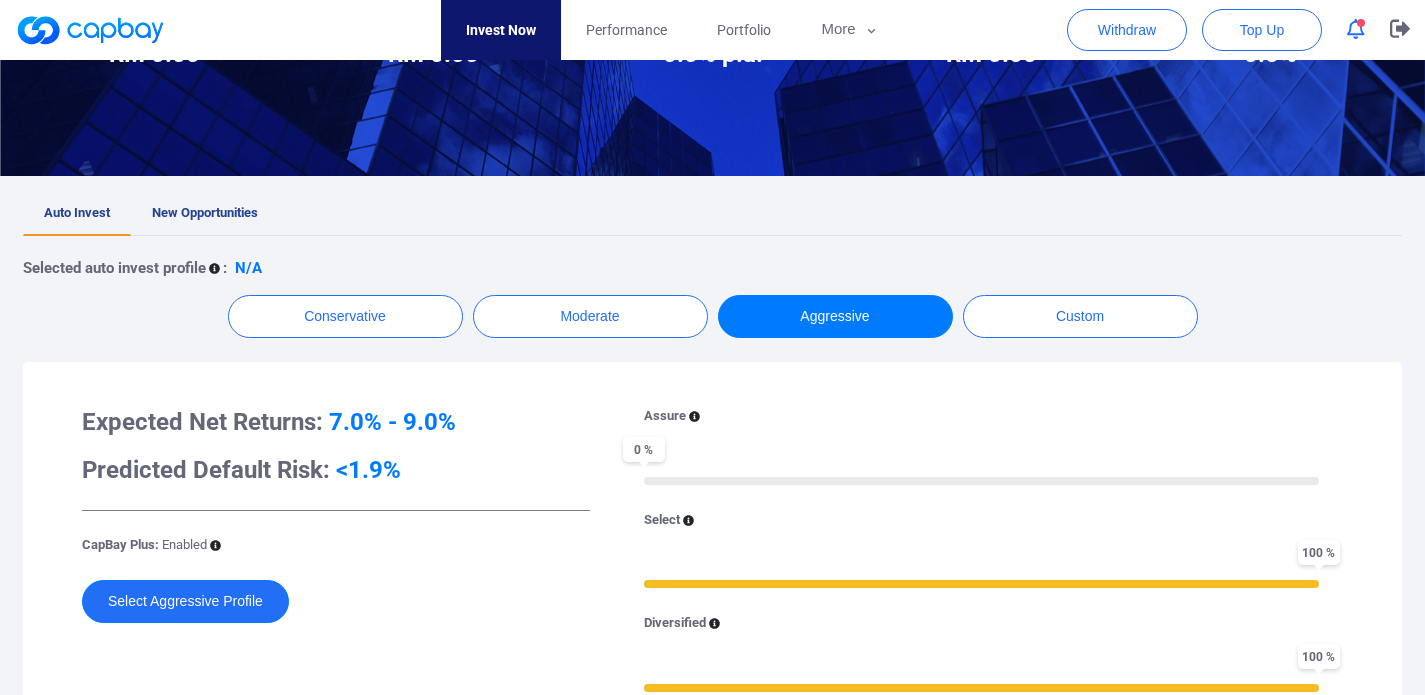 click on "Select
Aggressive Profile" at bounding box center (185, 601) 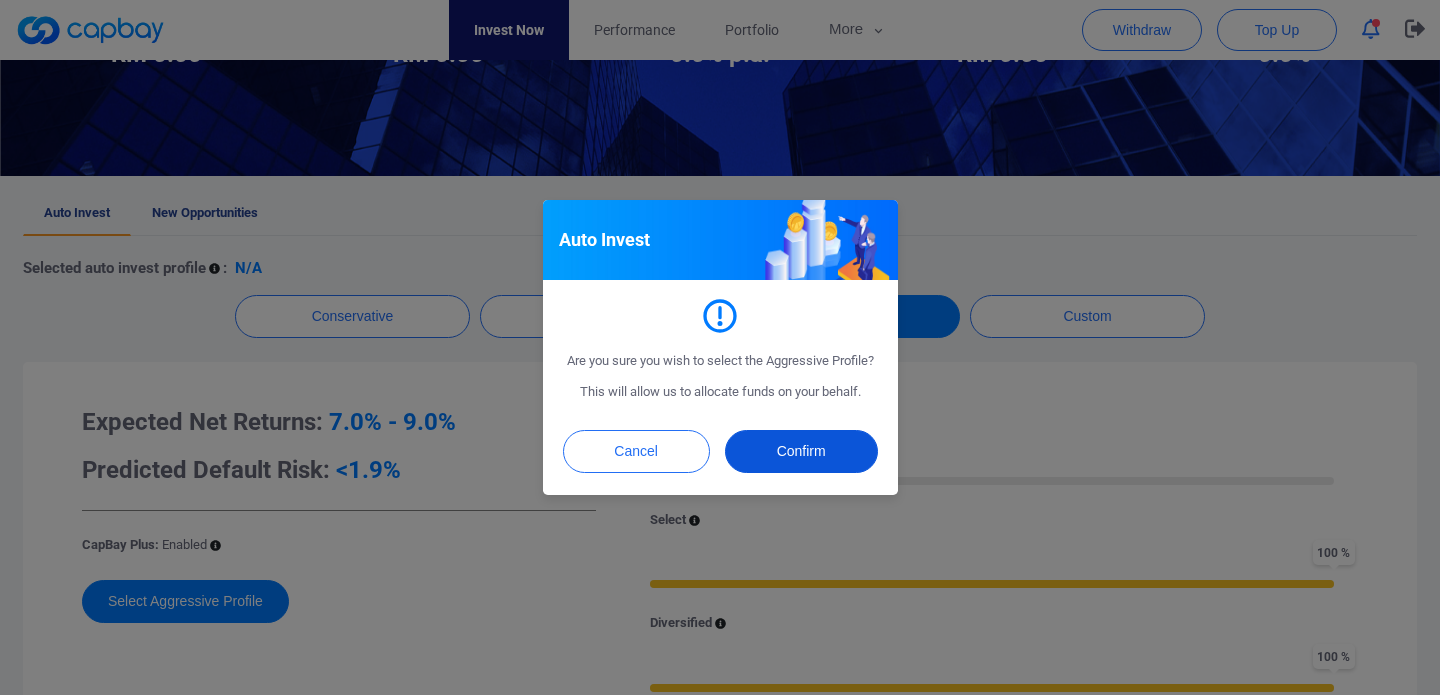 click on "Confirm" at bounding box center (801, 451) 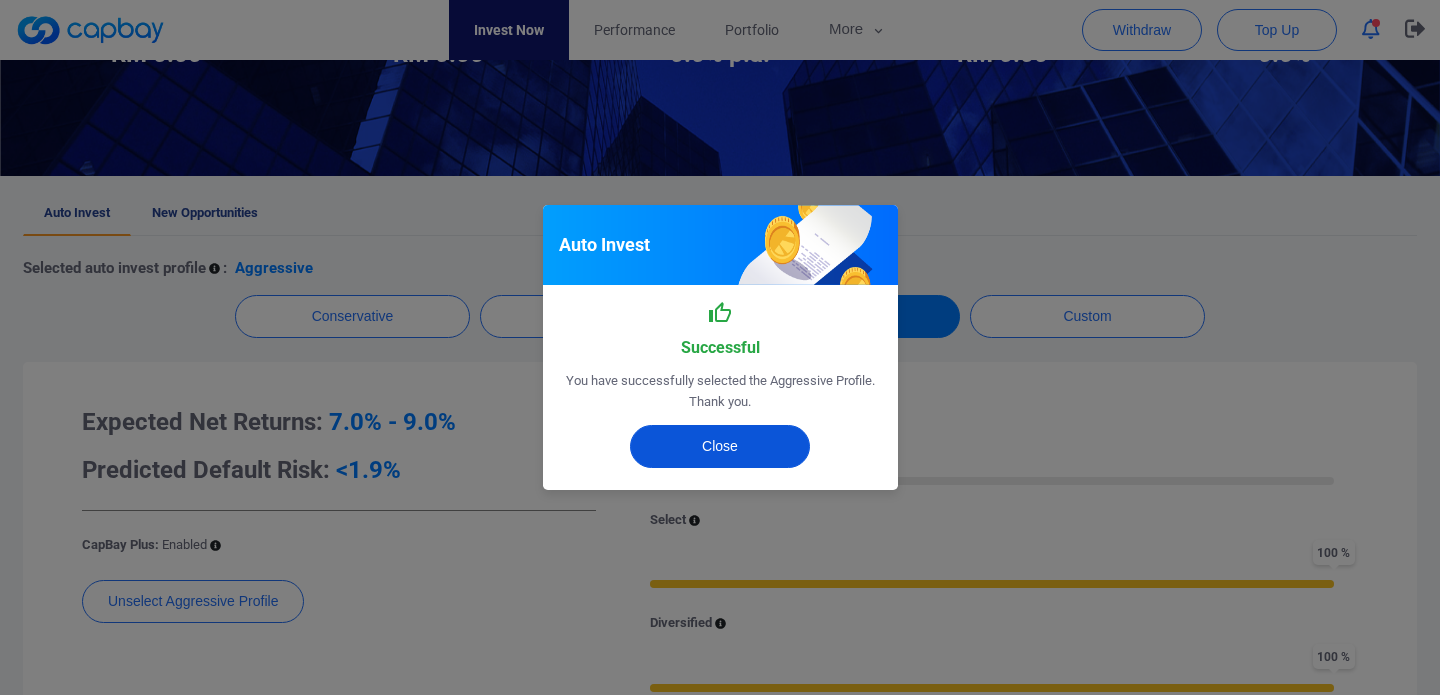 click on "Close" at bounding box center (720, 446) 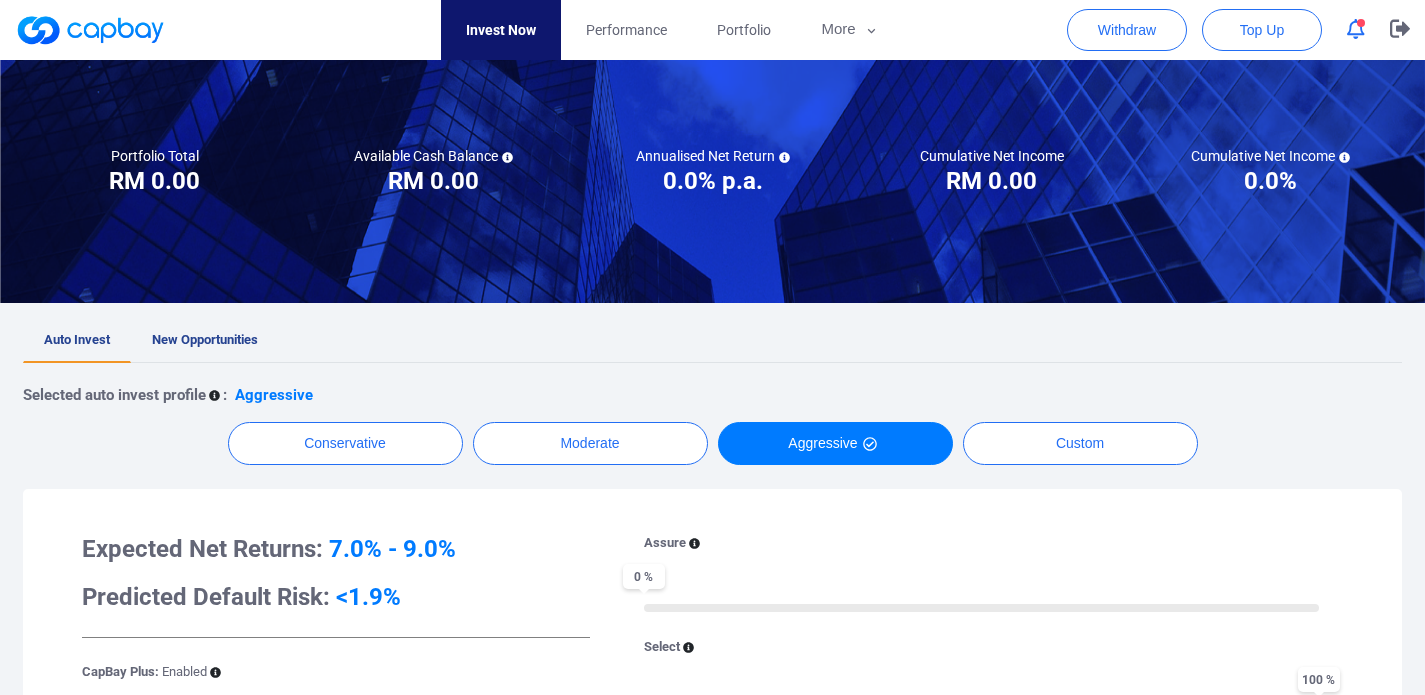 scroll, scrollTop: 0, scrollLeft: 0, axis: both 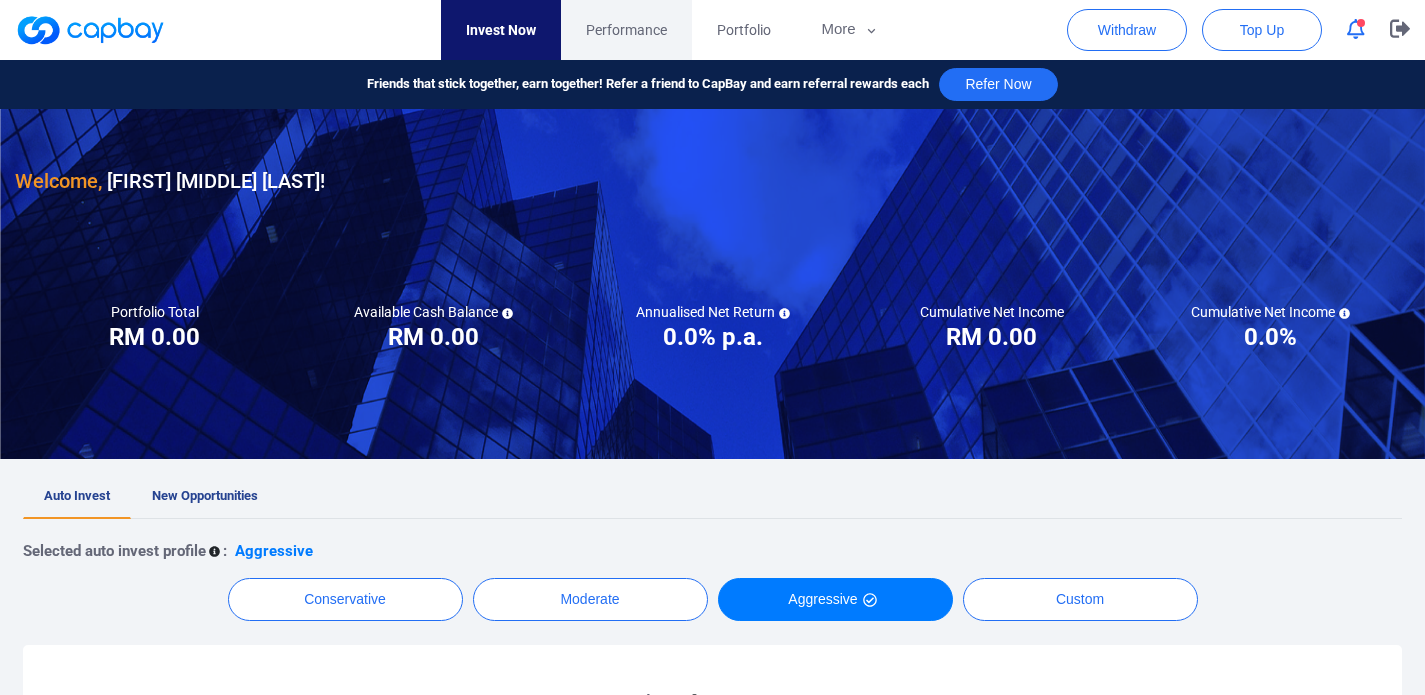 click on "Performance" at bounding box center [626, 30] 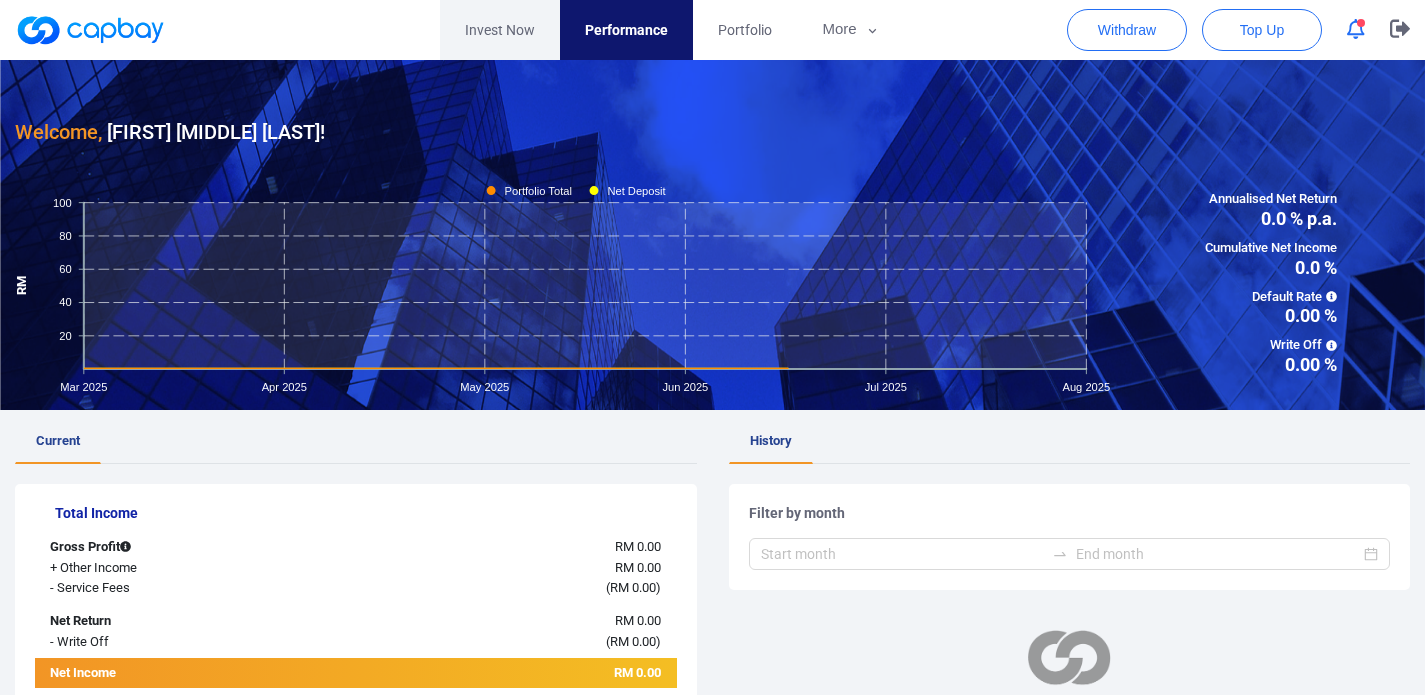 click on "Invest Now" at bounding box center [500, 30] 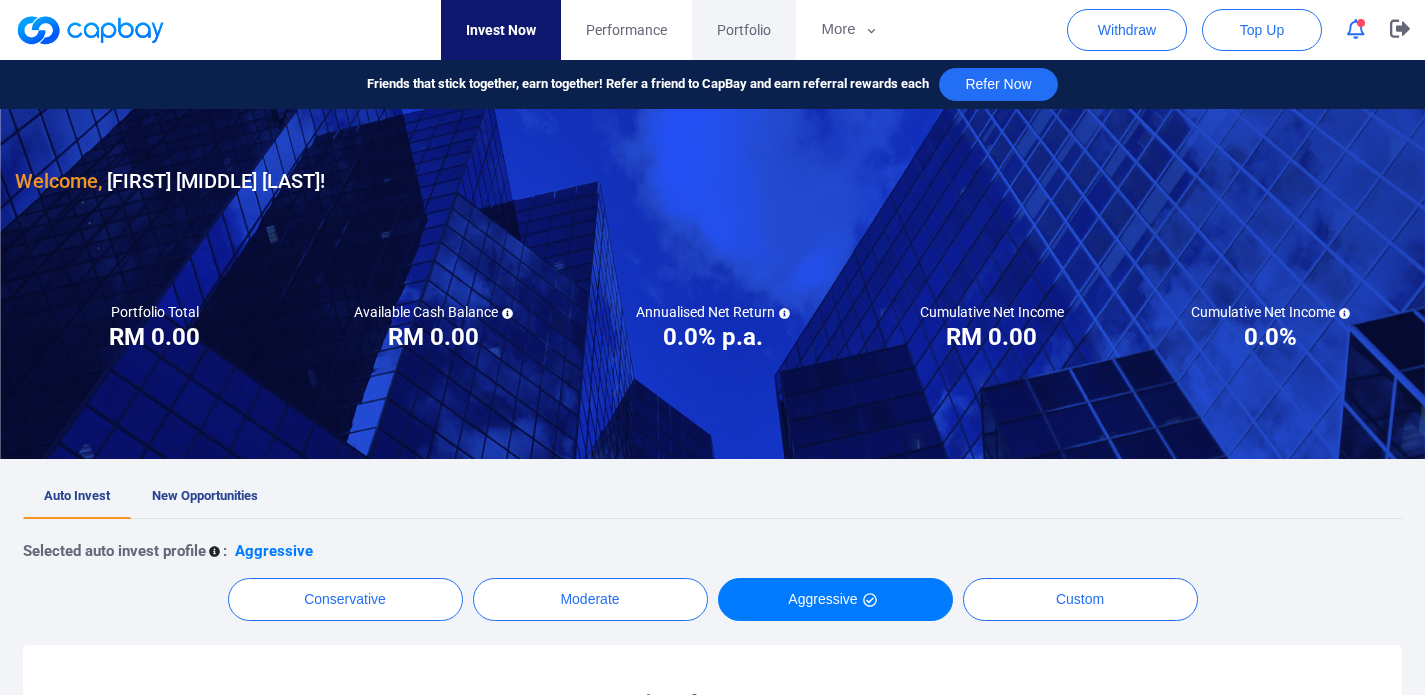 click on "Portfolio" at bounding box center [744, 30] 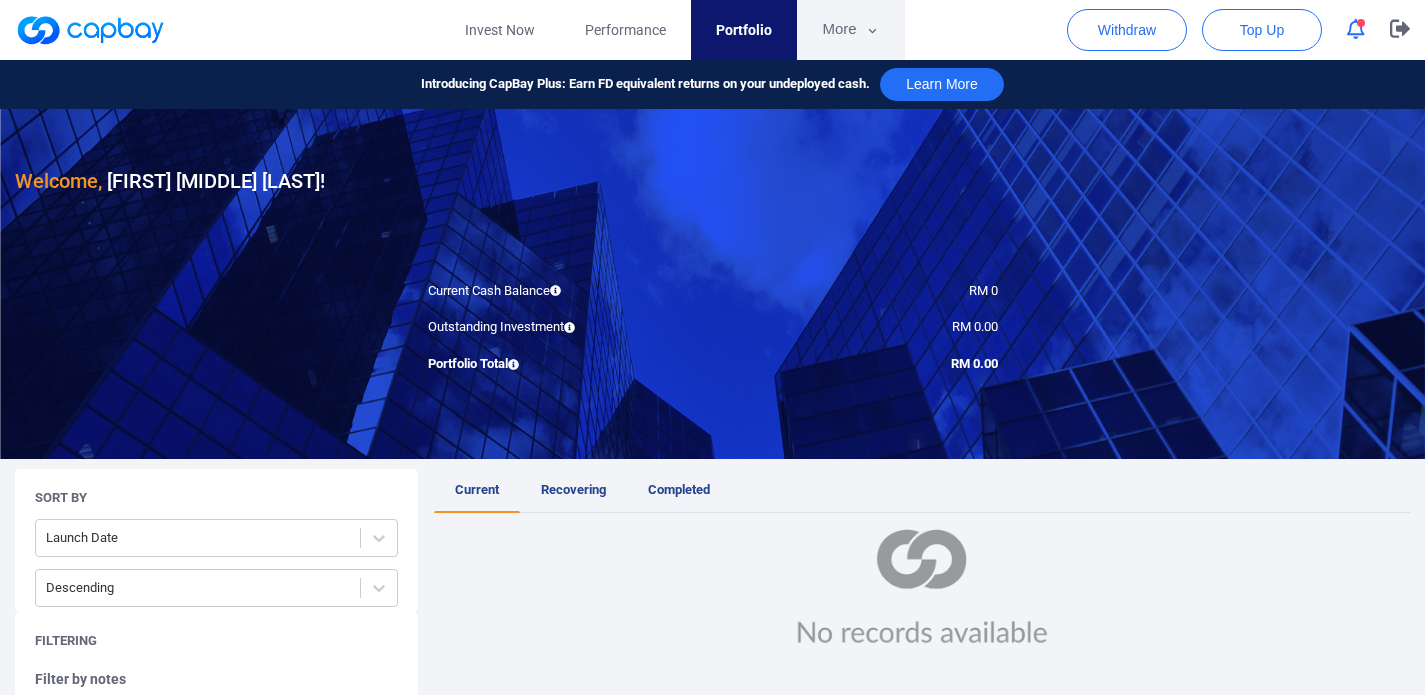 click on "More" at bounding box center (850, 30) 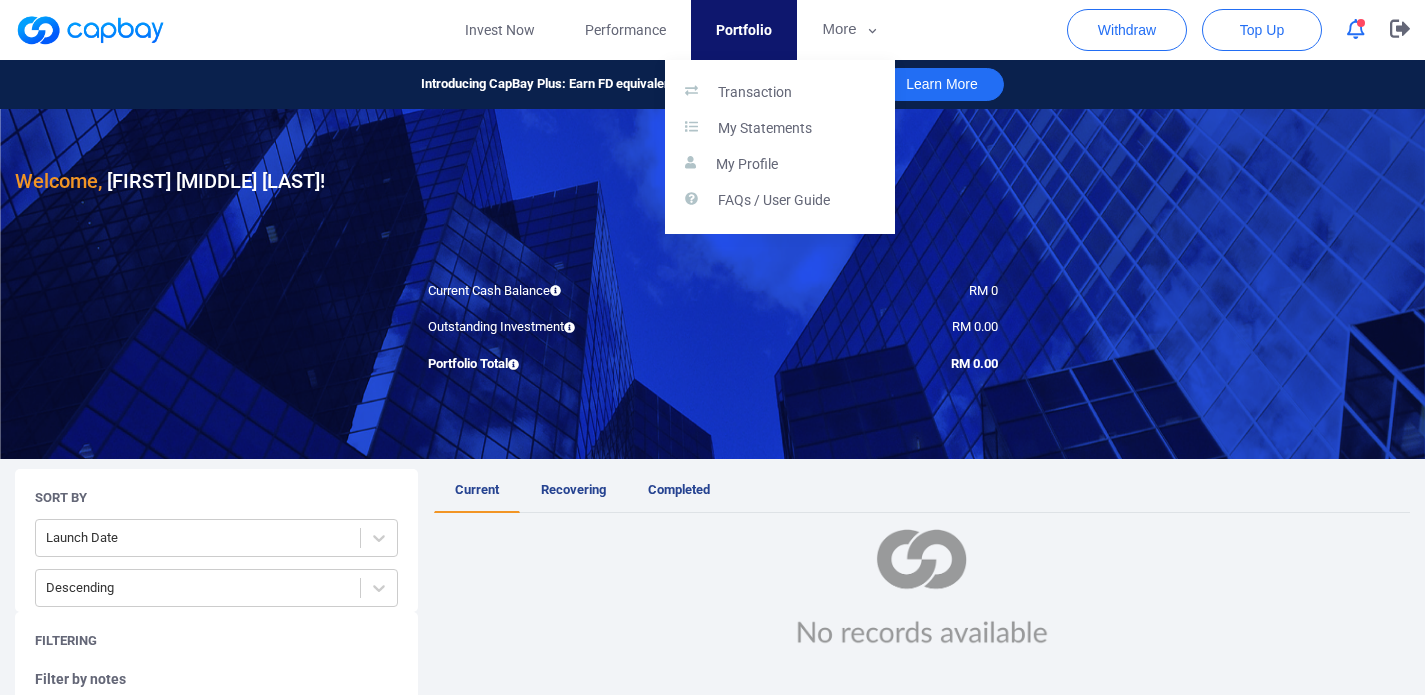 click at bounding box center [712, 347] 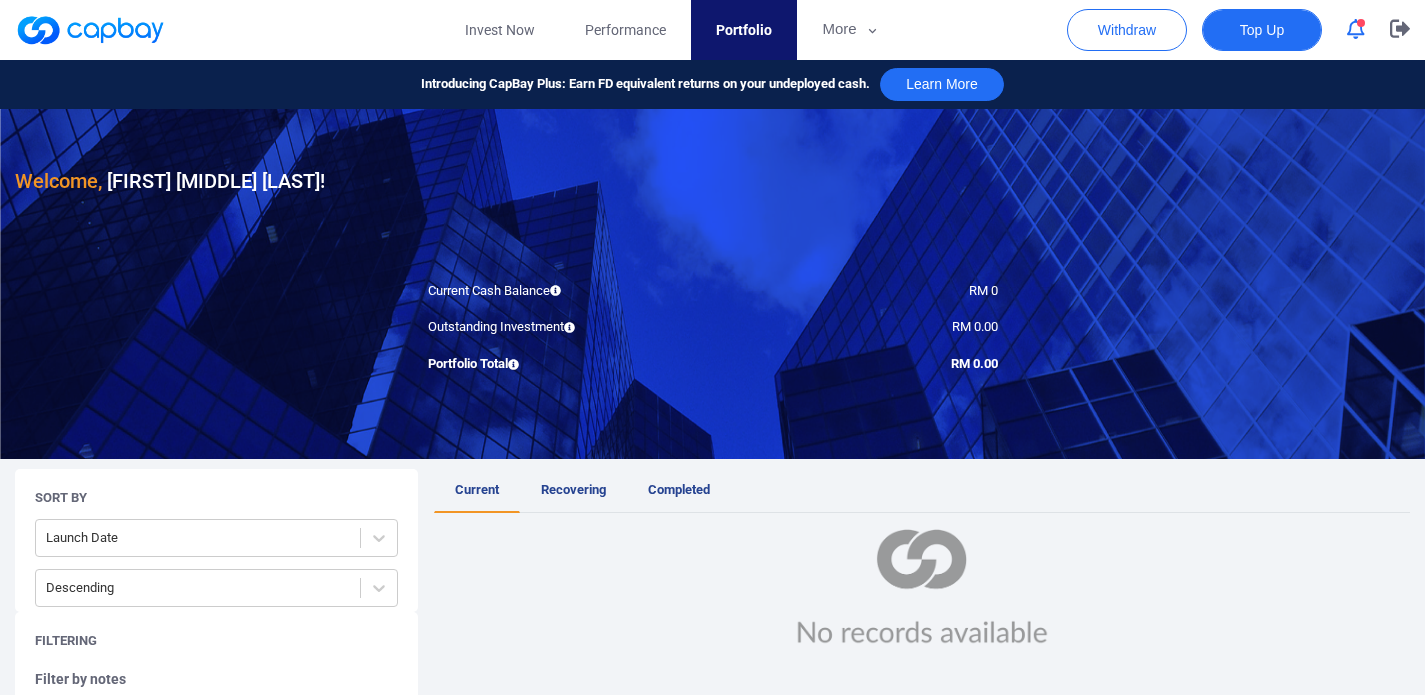 click on "Top Up" at bounding box center [1262, 30] 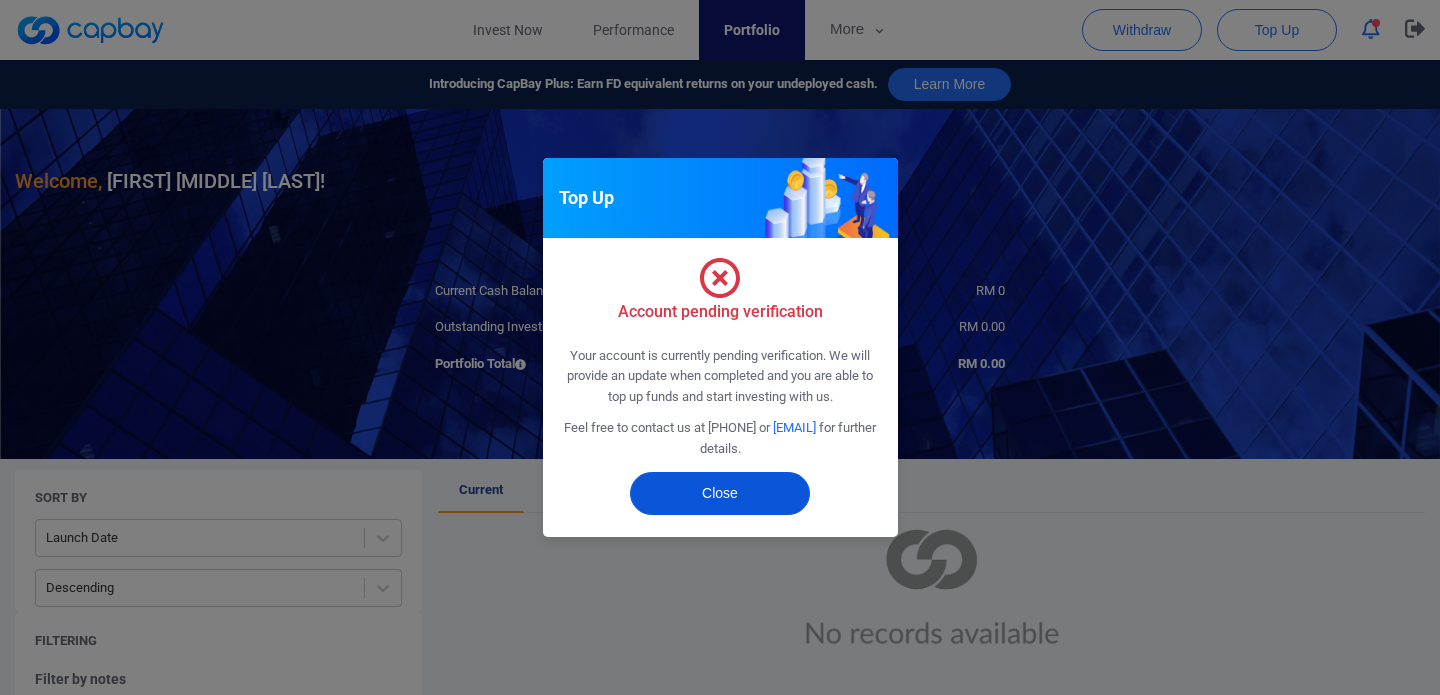 click on "Close" at bounding box center [720, 493] 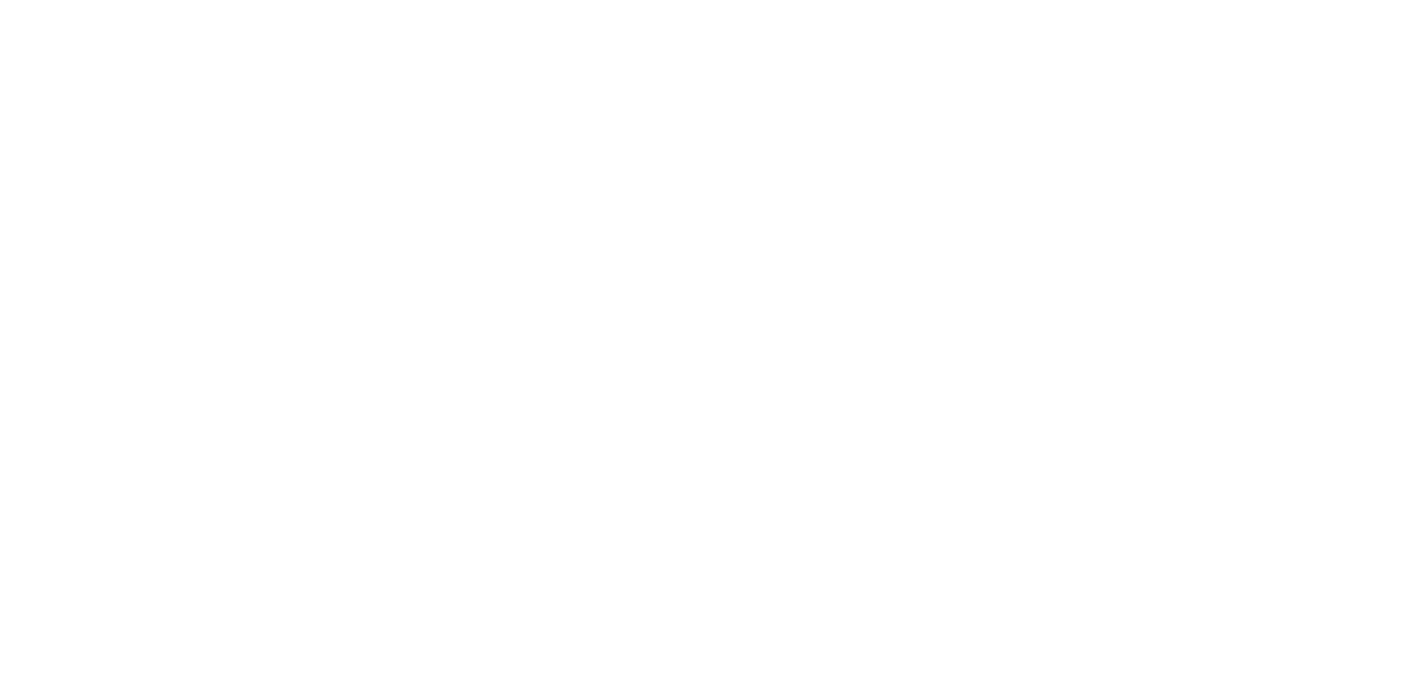 scroll, scrollTop: 0, scrollLeft: 0, axis: both 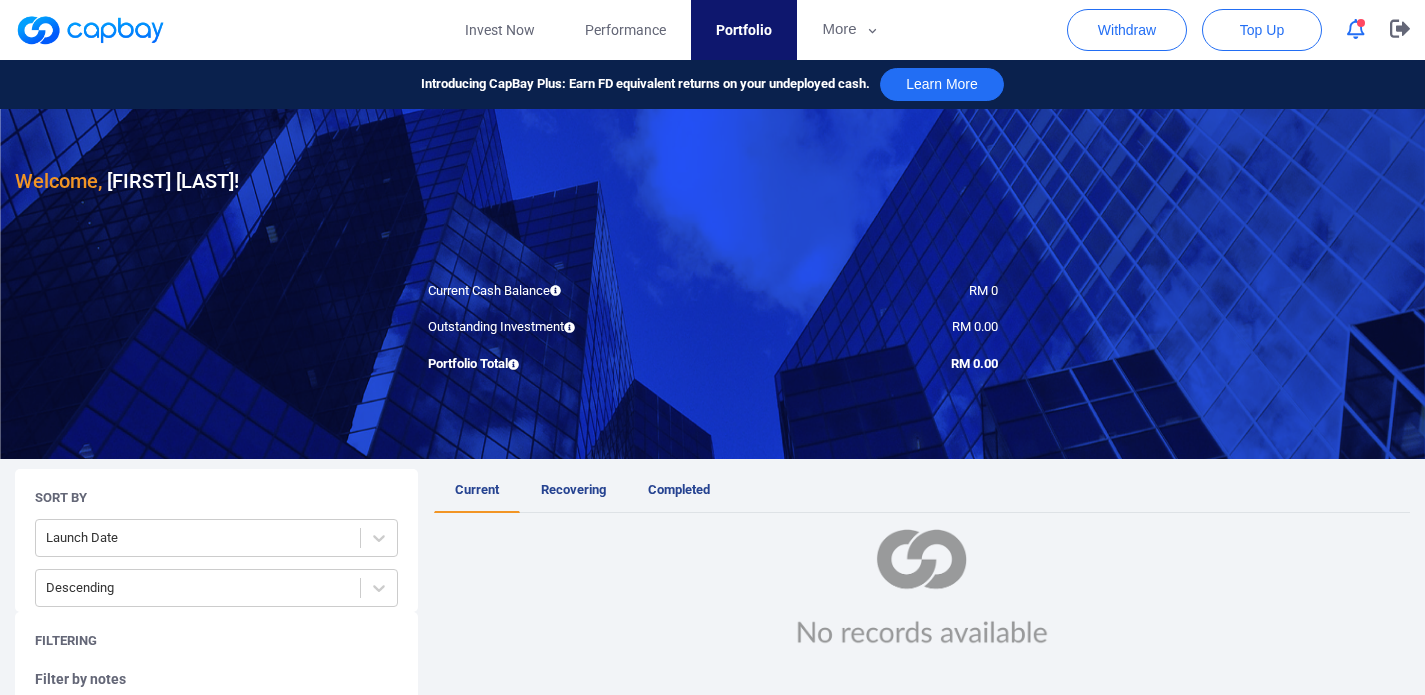 click at bounding box center (90, 30) 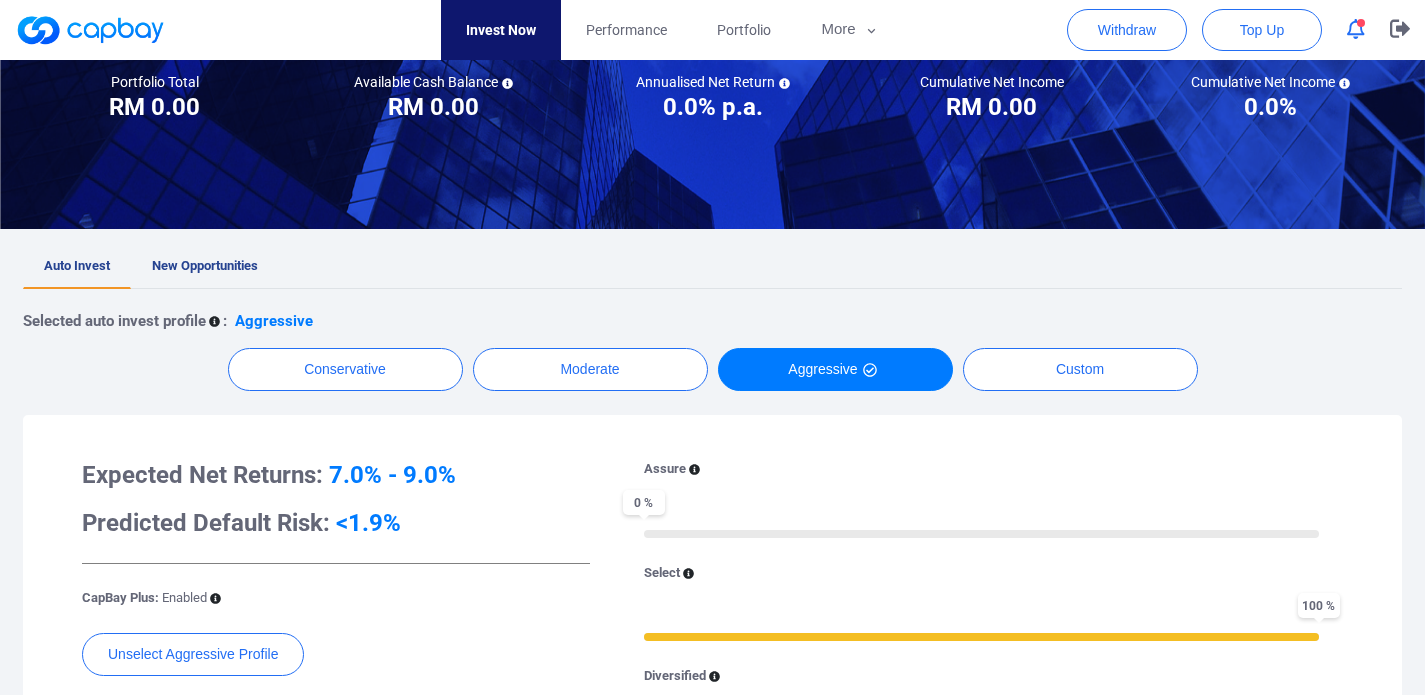 scroll, scrollTop: 333, scrollLeft: 0, axis: vertical 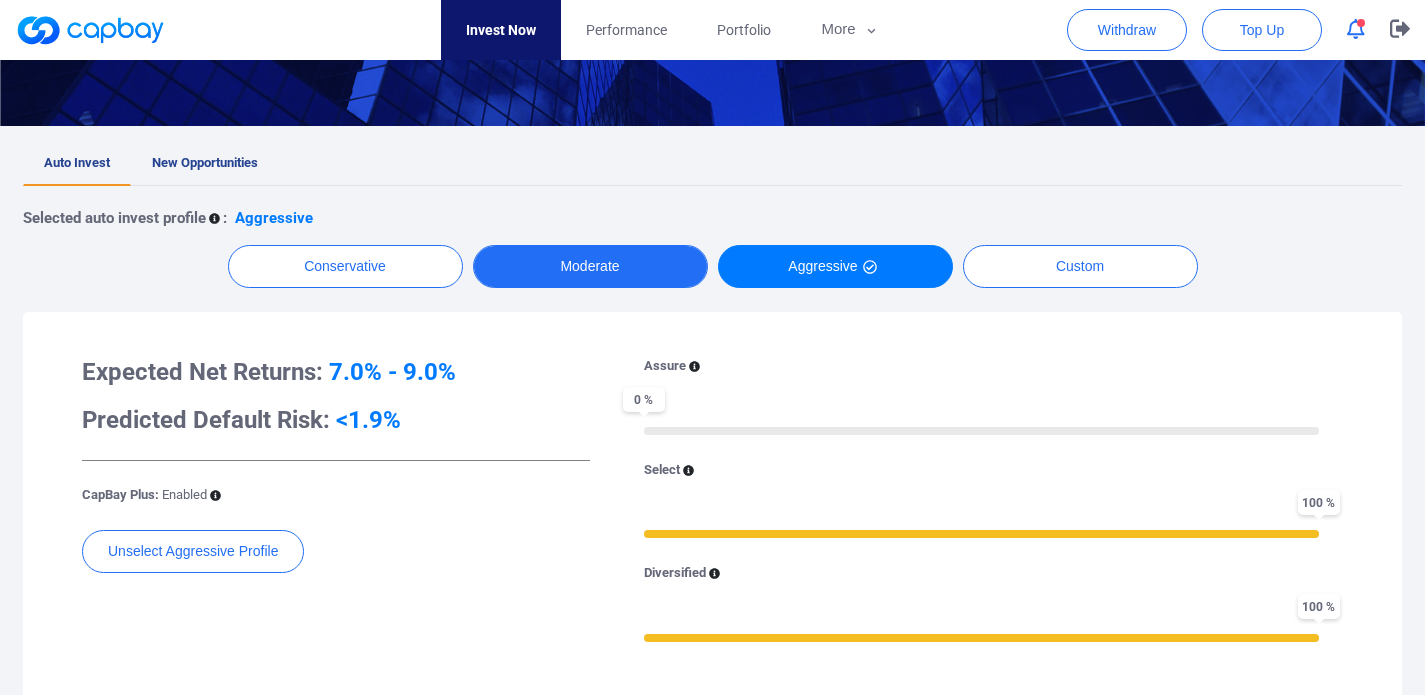 click on "Moderate" at bounding box center [590, 266] 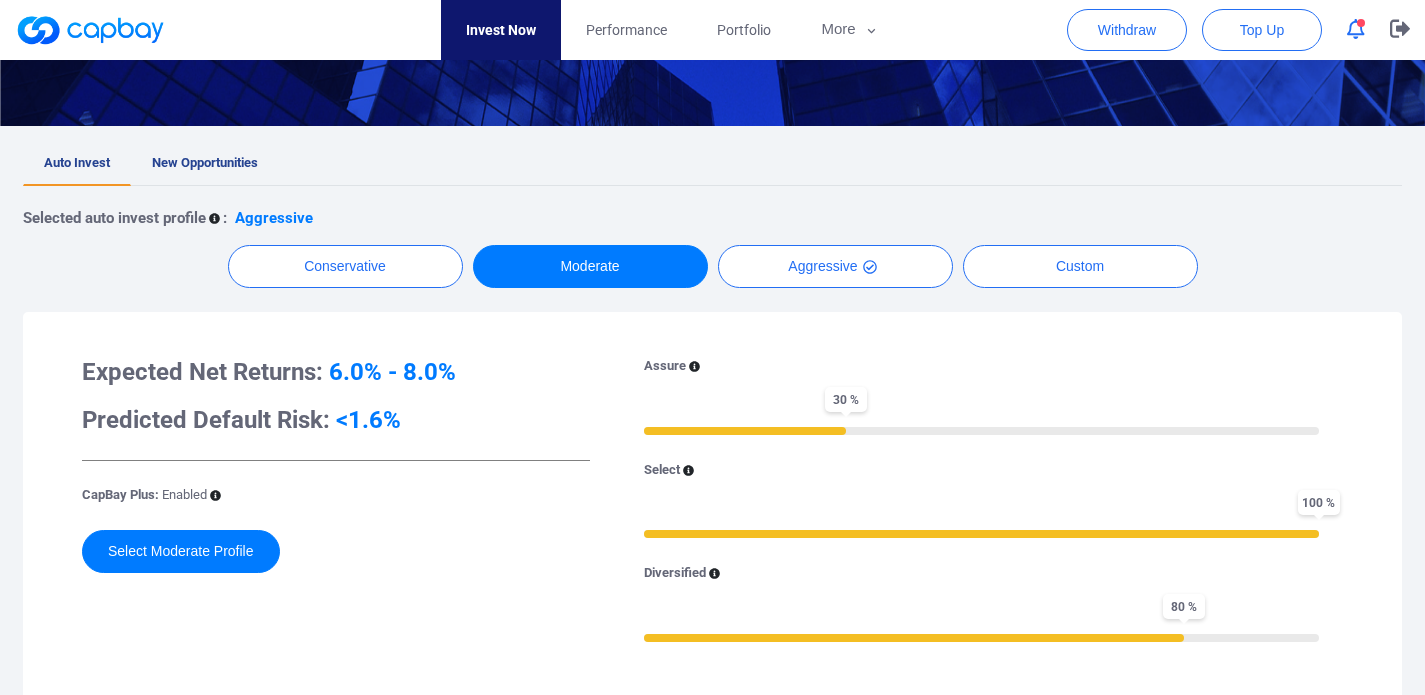 click on "Selected auto invest profile   : Aggressive Conservative Moderate Aggressive Custom Expected Net Returns:   6.0%
- 8.0% Predicted Default Risk:   <1.6% CapBay Plus:   Enabled   Select
Moderate Profile Assure 30   % Select 100   % Diversified 80   % Term Loan Option   Active Inactive Shariah-compliant Option   Active Inactive" at bounding box center [712, 494] 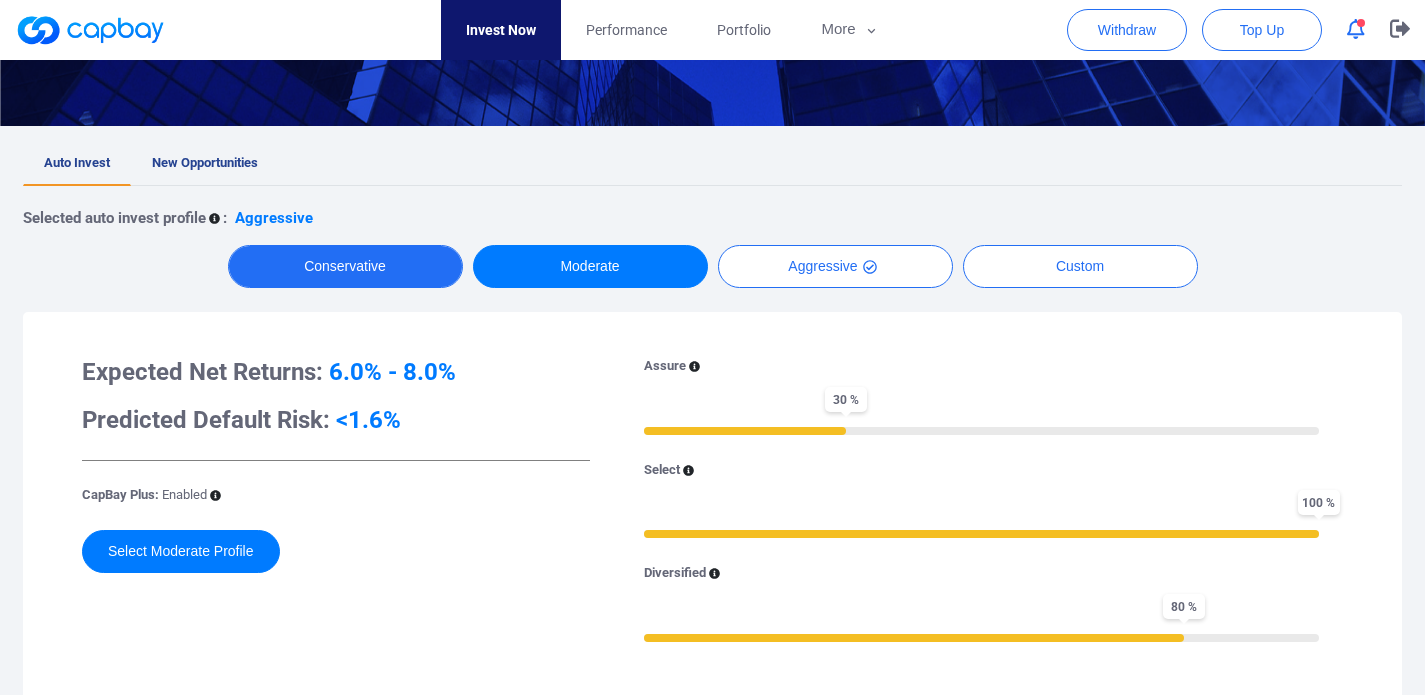 click on "Conservative" at bounding box center [345, 266] 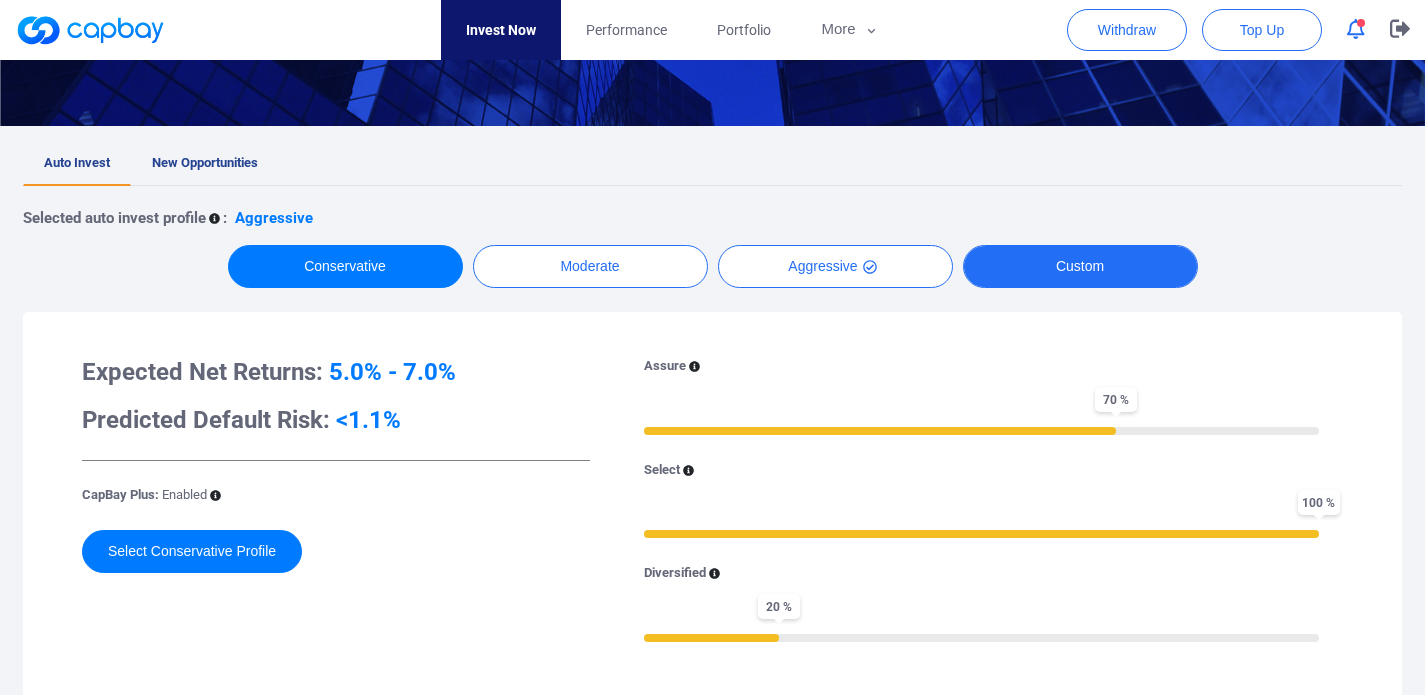 click on "Custom" at bounding box center (1080, 266) 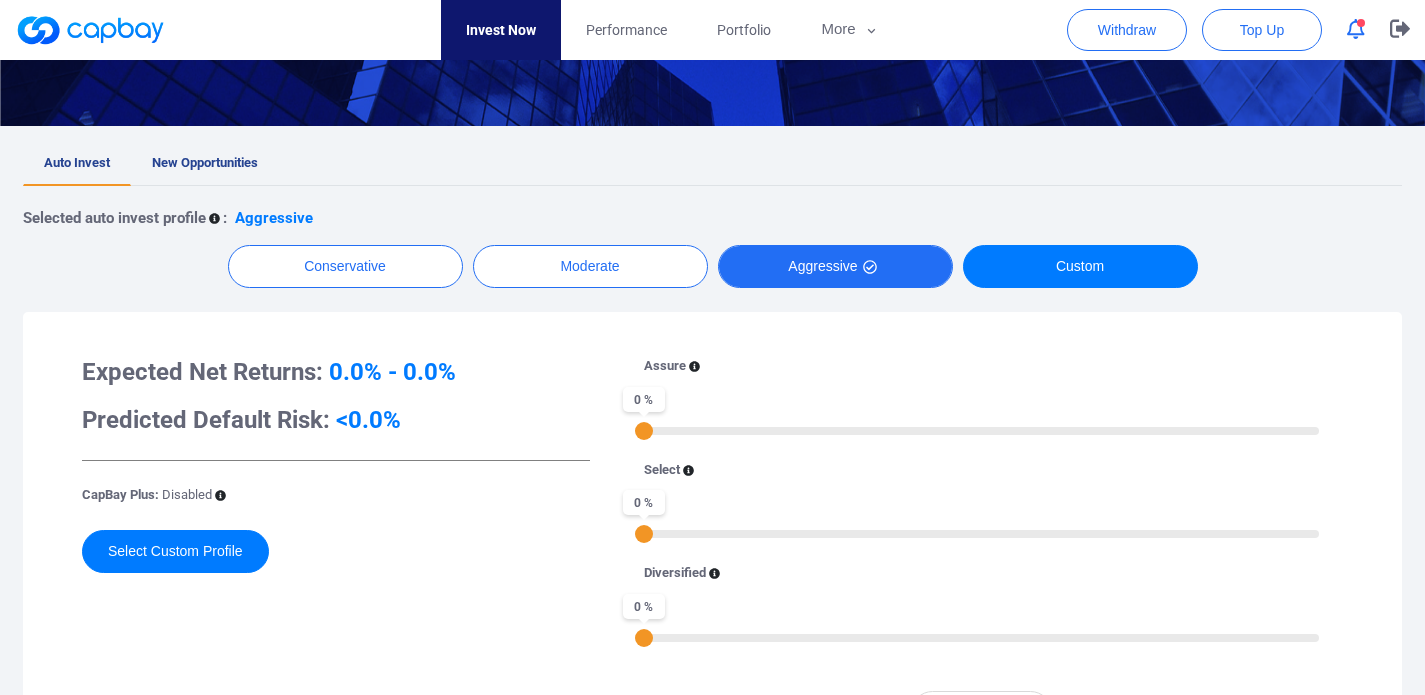 click on "Aggressive" at bounding box center [835, 266] 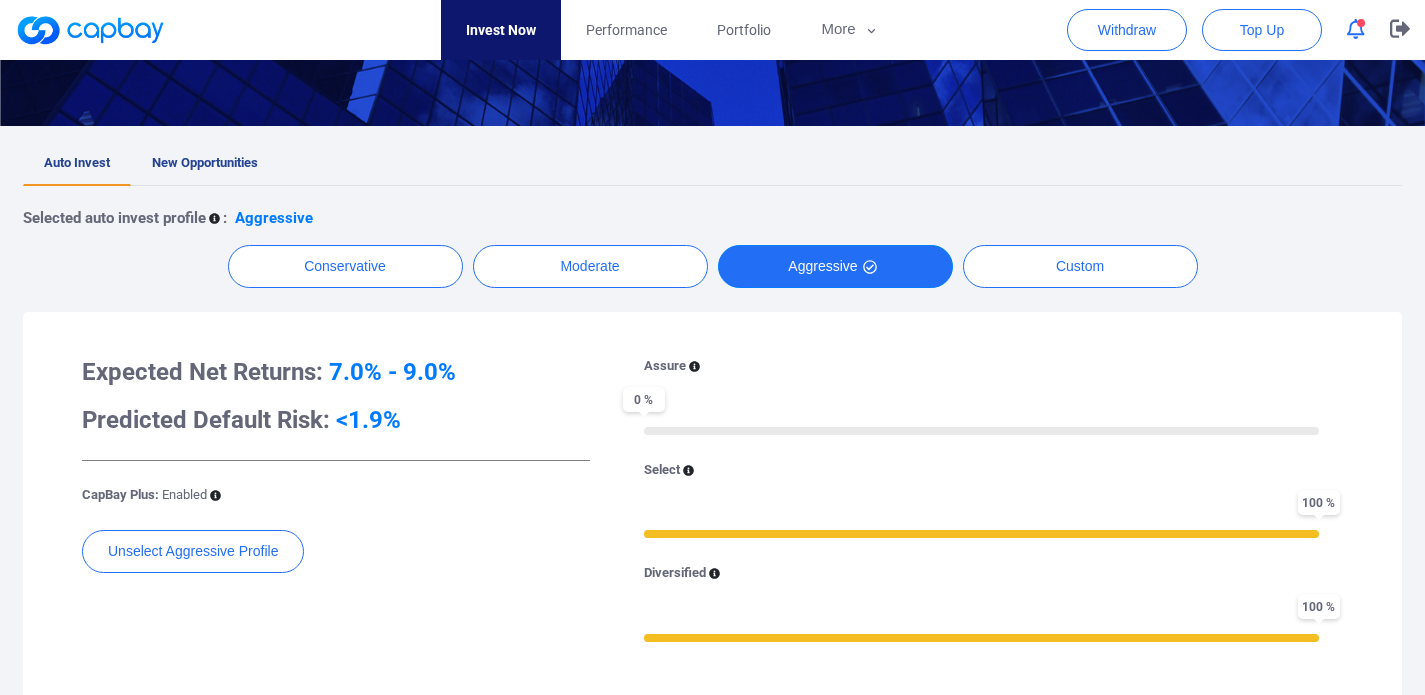 scroll, scrollTop: 0, scrollLeft: 0, axis: both 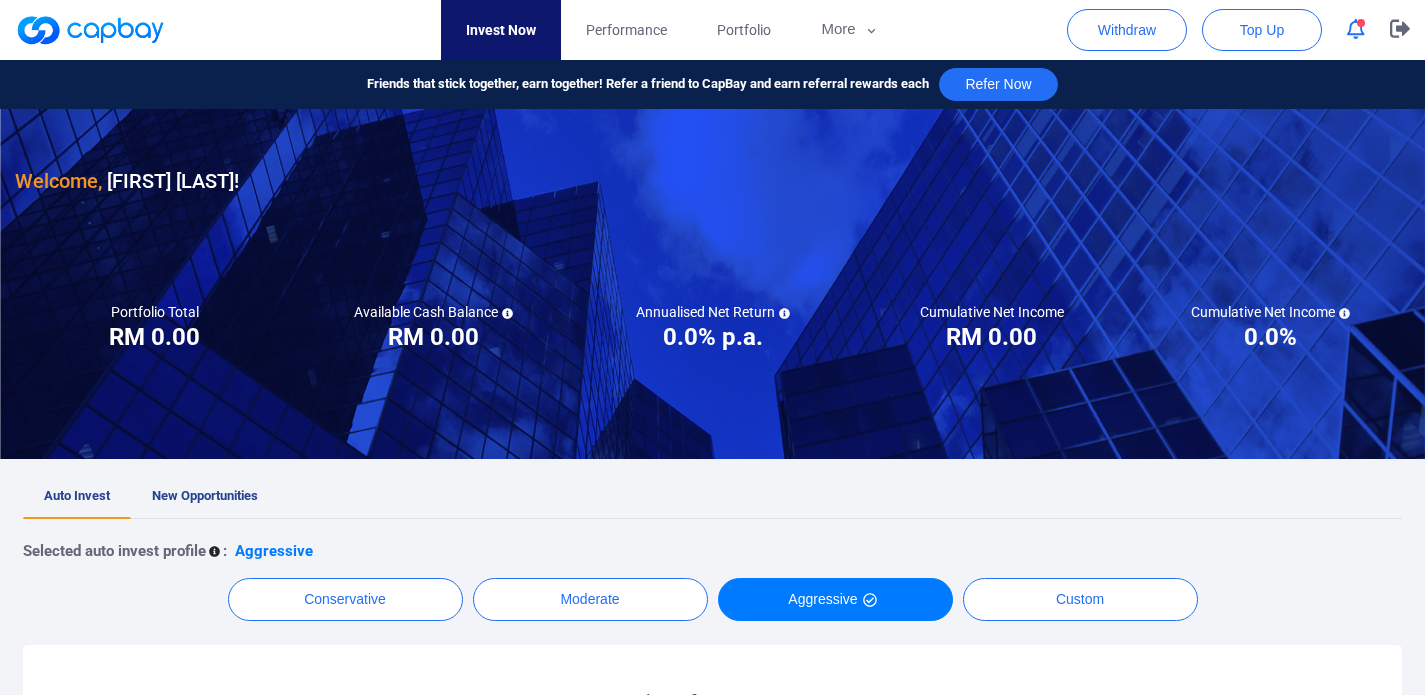 click at bounding box center [90, 30] 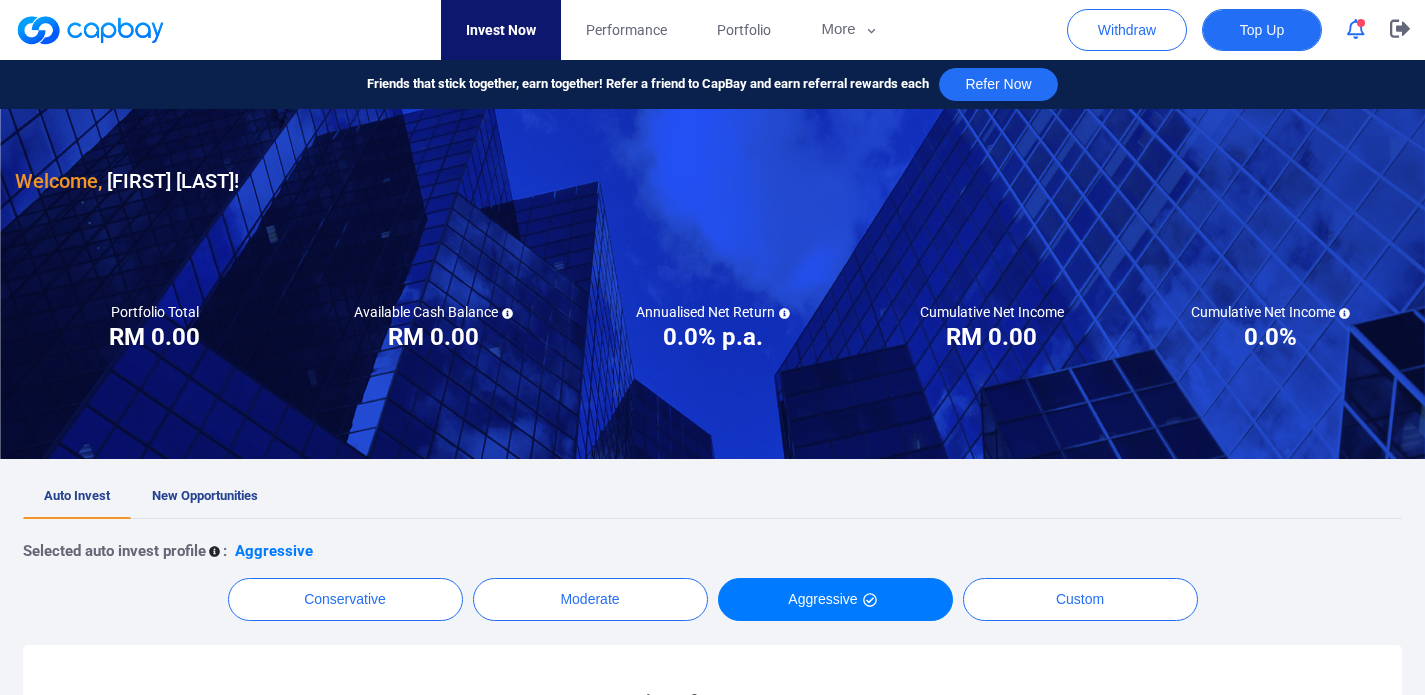 click on "Top Up" at bounding box center [1262, 30] 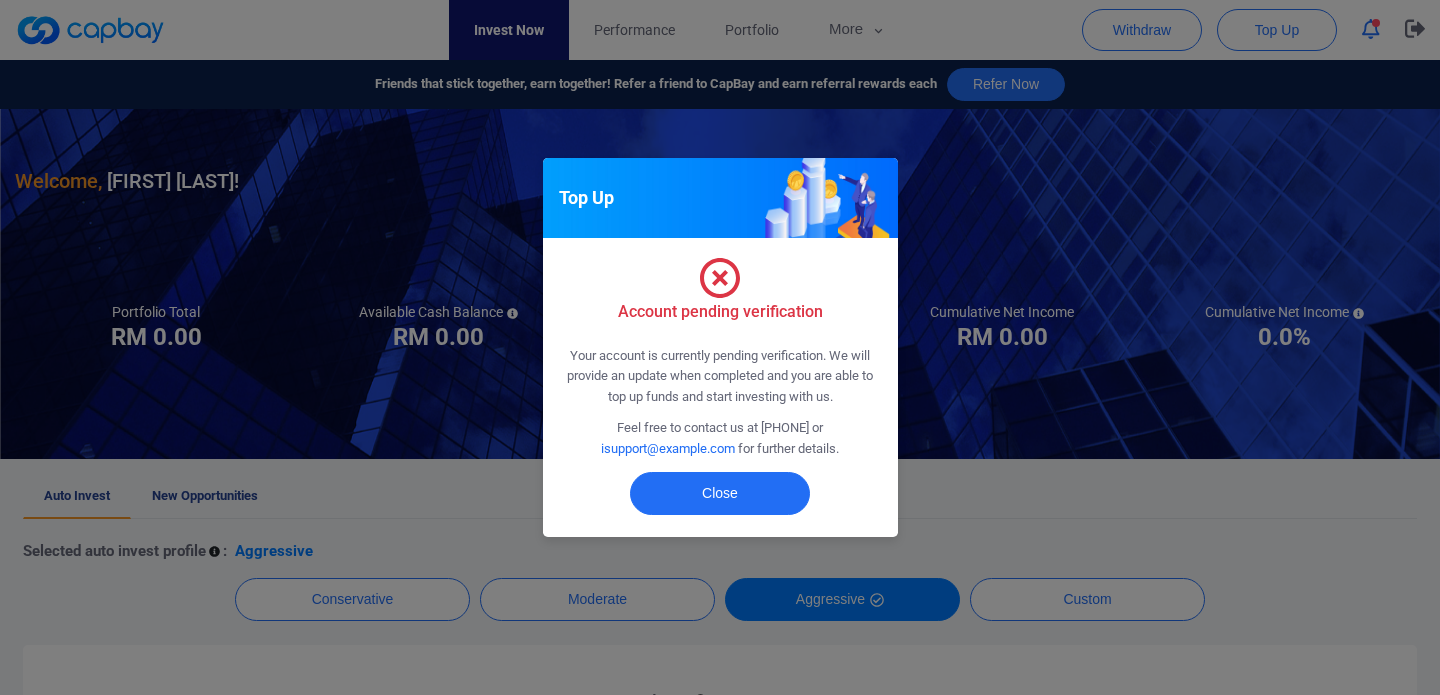 click on "Top Up Account pending verification Your account is currently pending verification. We will provide an update when completed and you are able to top up funds and start investing with us. Feel free to contact us at +603 7665 8288 or   isupport@capbay.com   for further details. Close" at bounding box center [720, 347] 